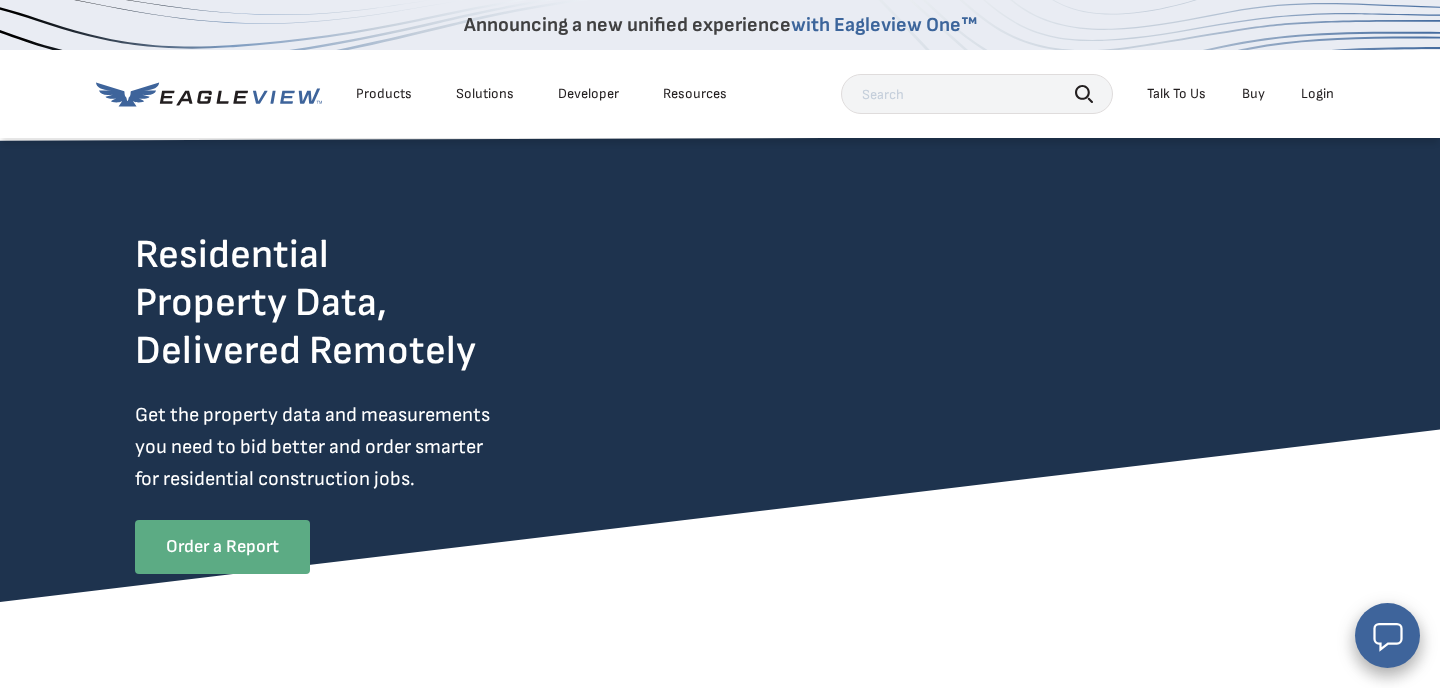 scroll, scrollTop: 0, scrollLeft: 0, axis: both 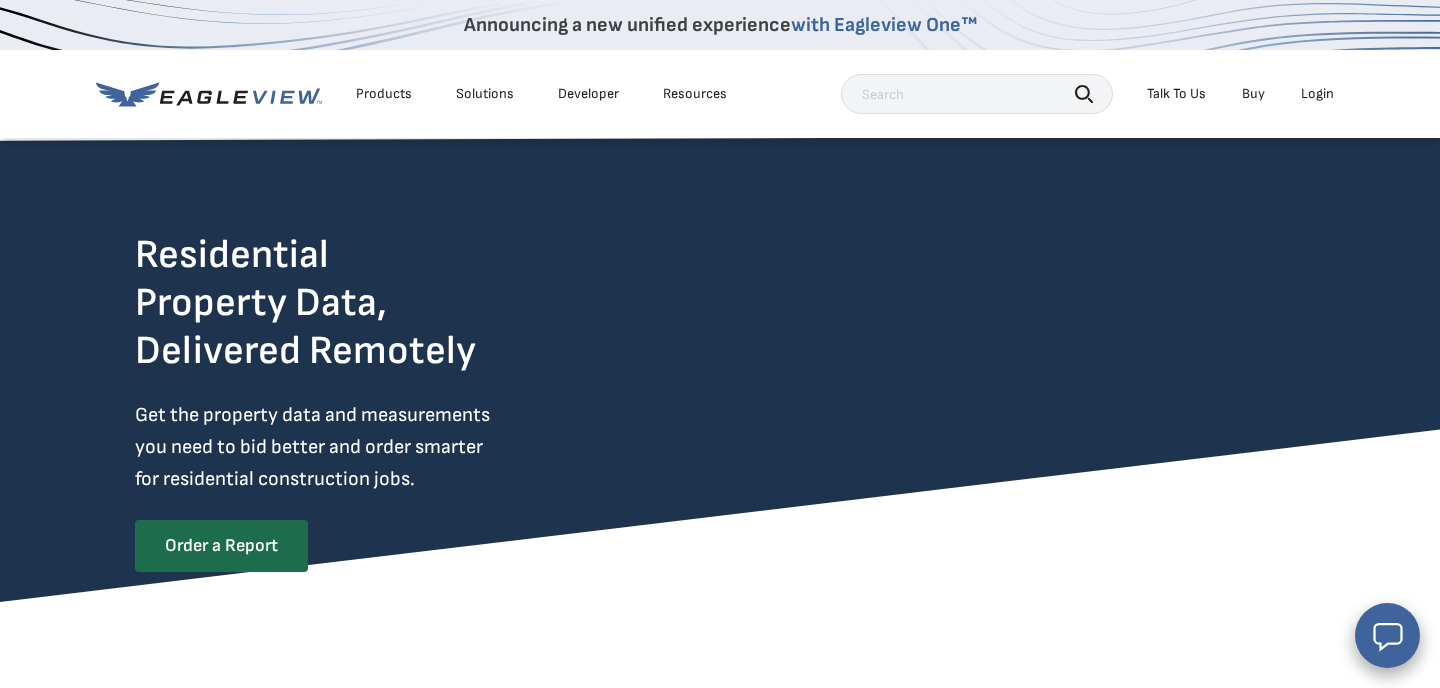 click on "Order a Report" at bounding box center (221, 546) 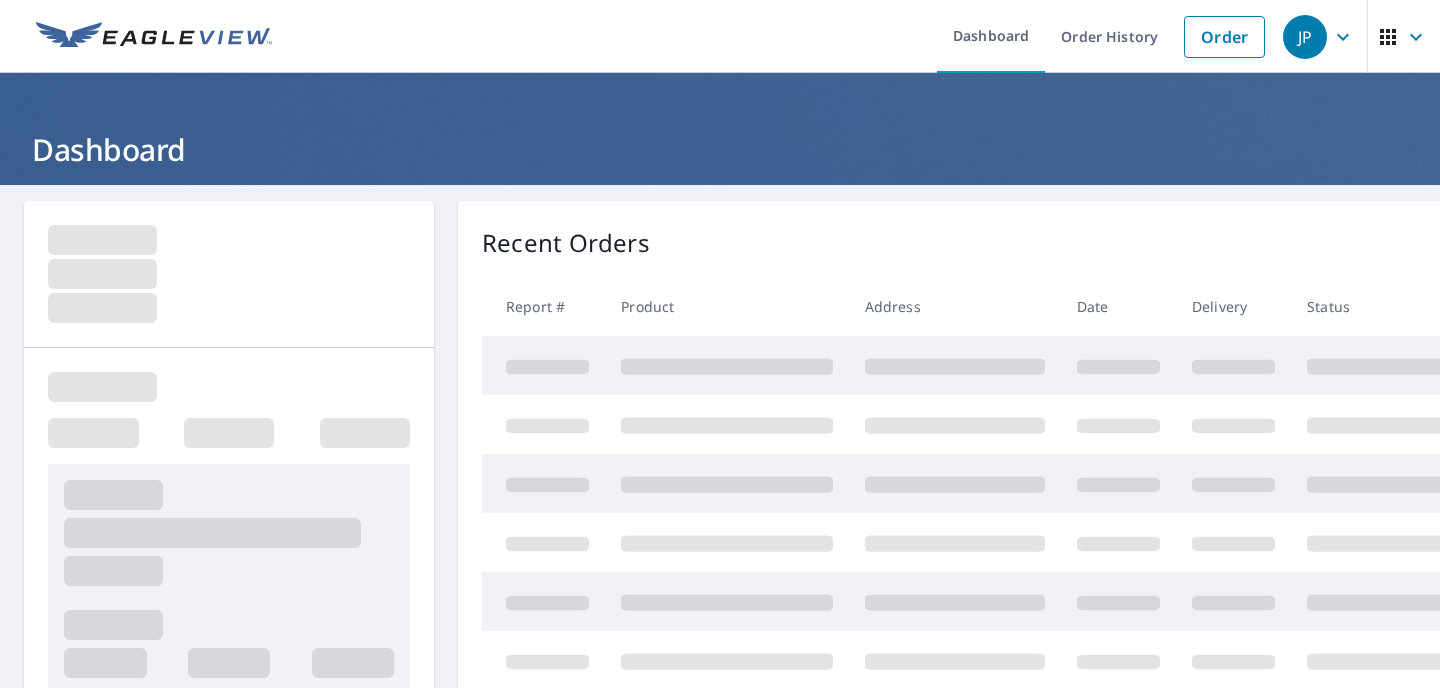 scroll, scrollTop: 0, scrollLeft: 0, axis: both 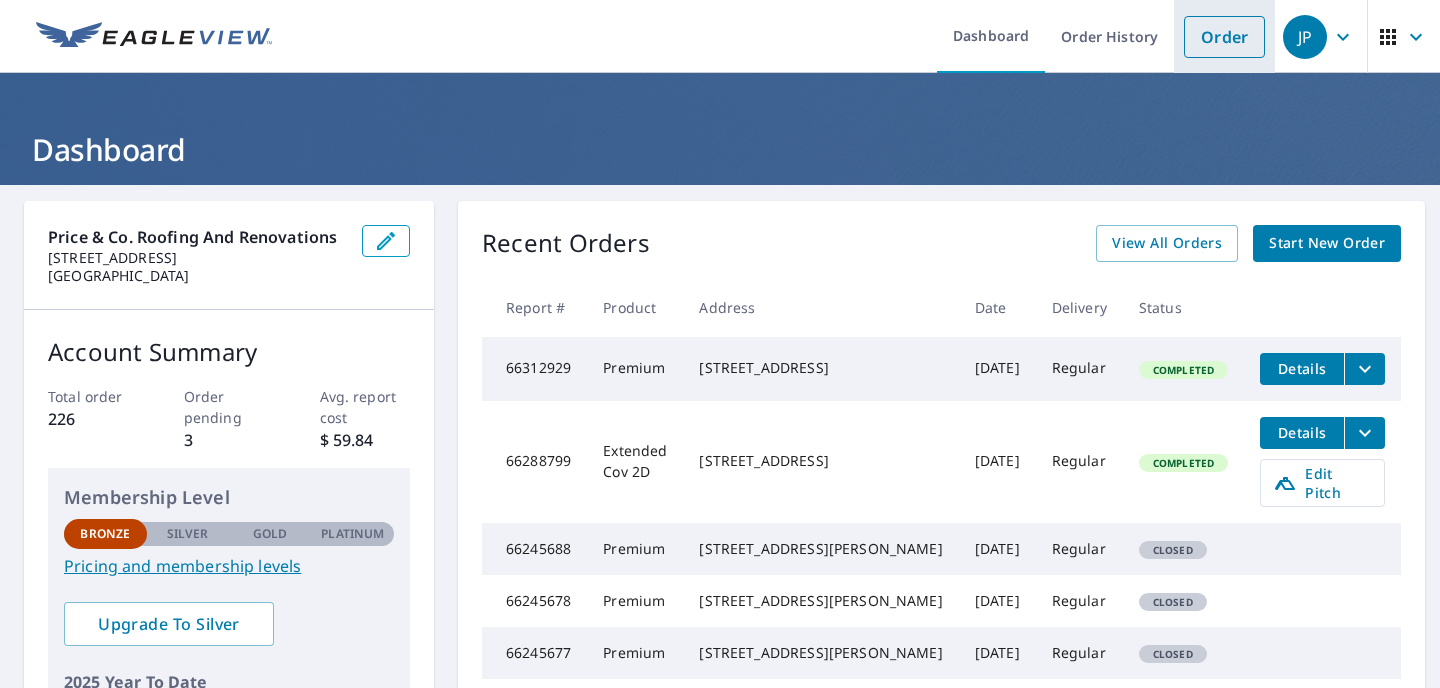 click on "Order" at bounding box center (1224, 37) 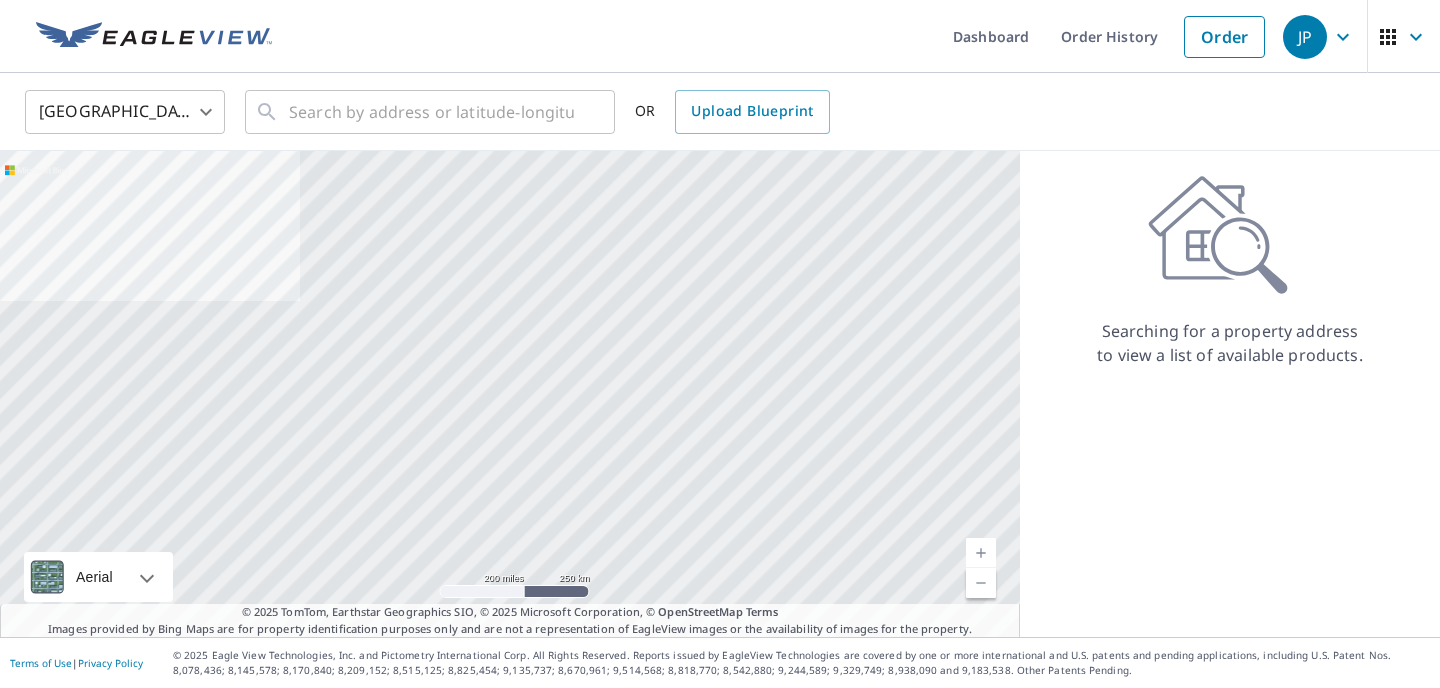 click on "United States [GEOGRAPHIC_DATA] ​ ​ OR Upload Blueprint" at bounding box center [713, 111] 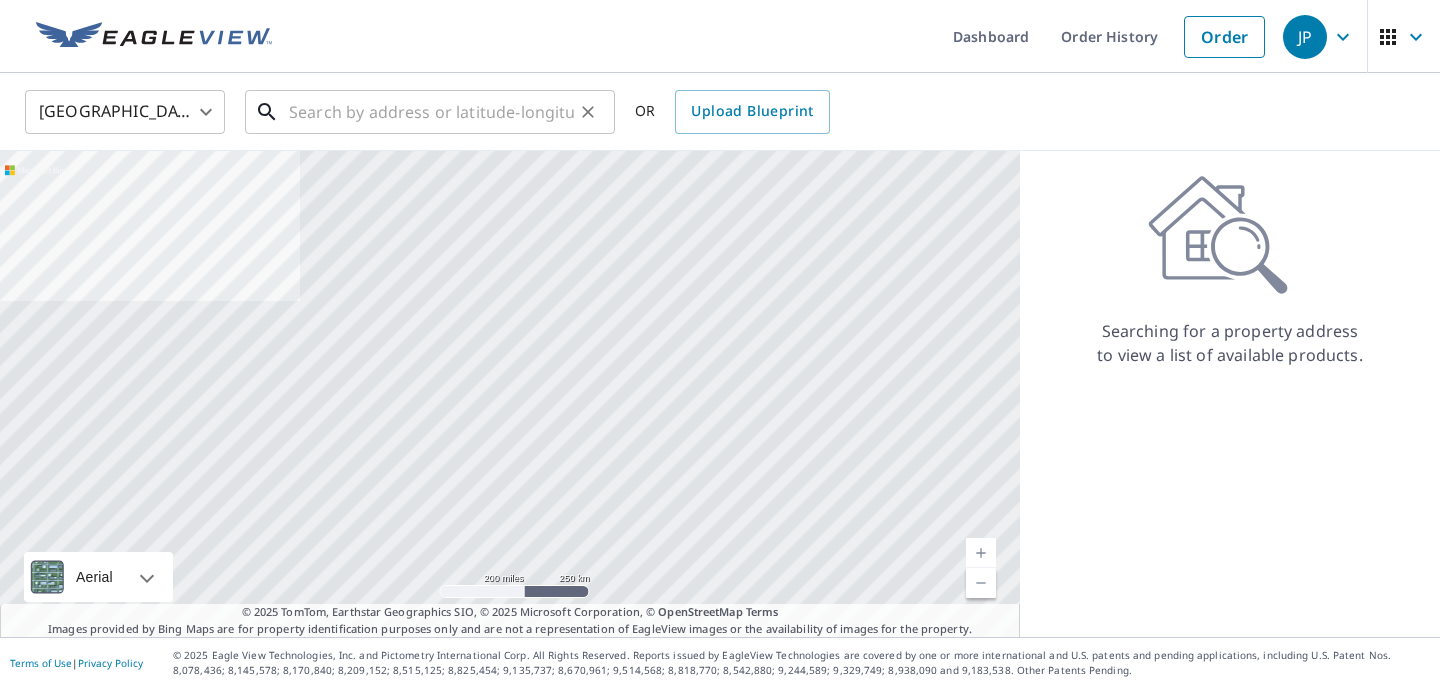 click at bounding box center [431, 112] 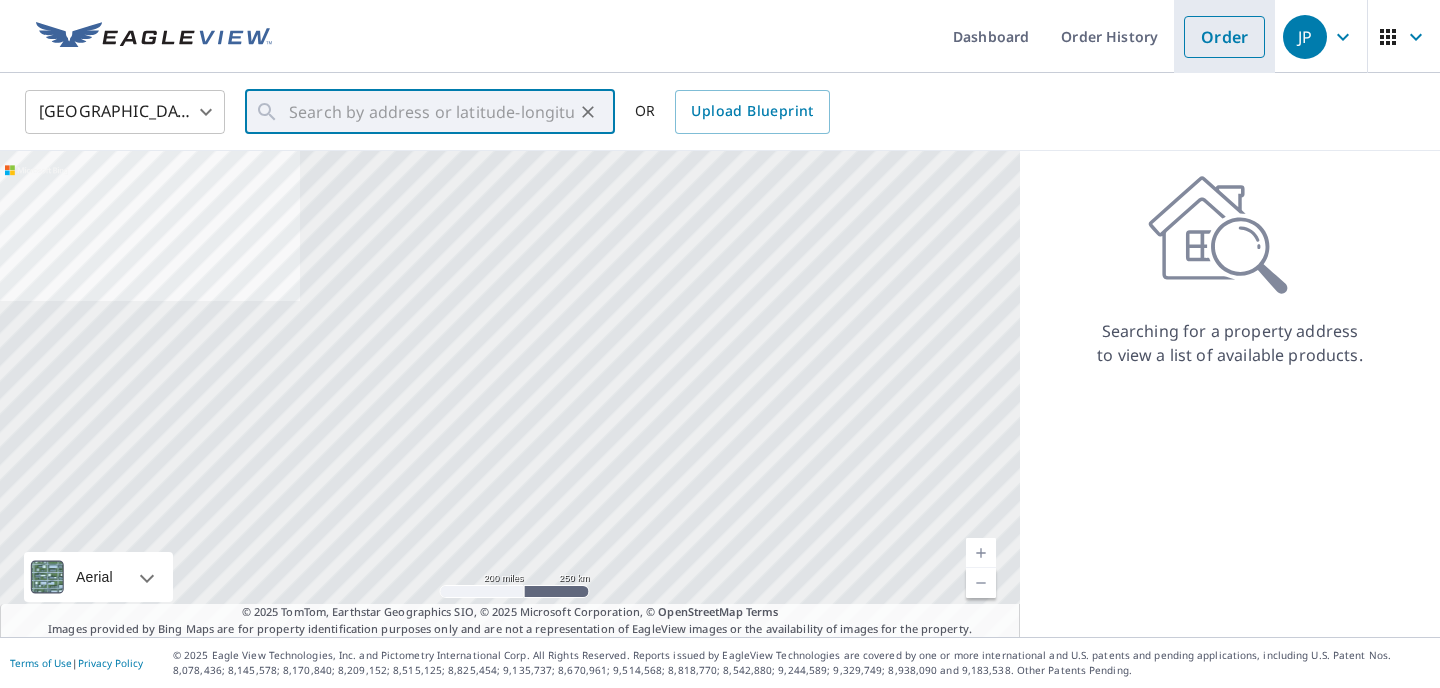 click on "Order" at bounding box center [1224, 37] 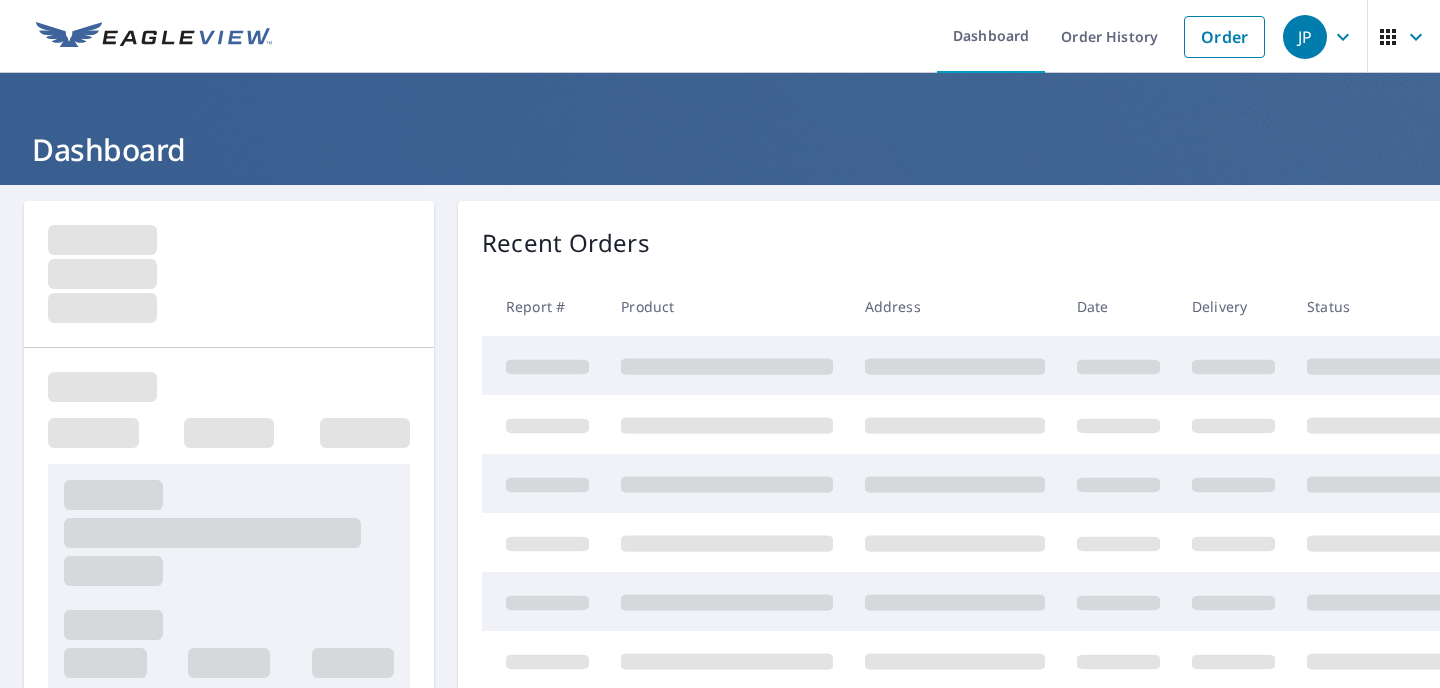 scroll, scrollTop: 0, scrollLeft: 0, axis: both 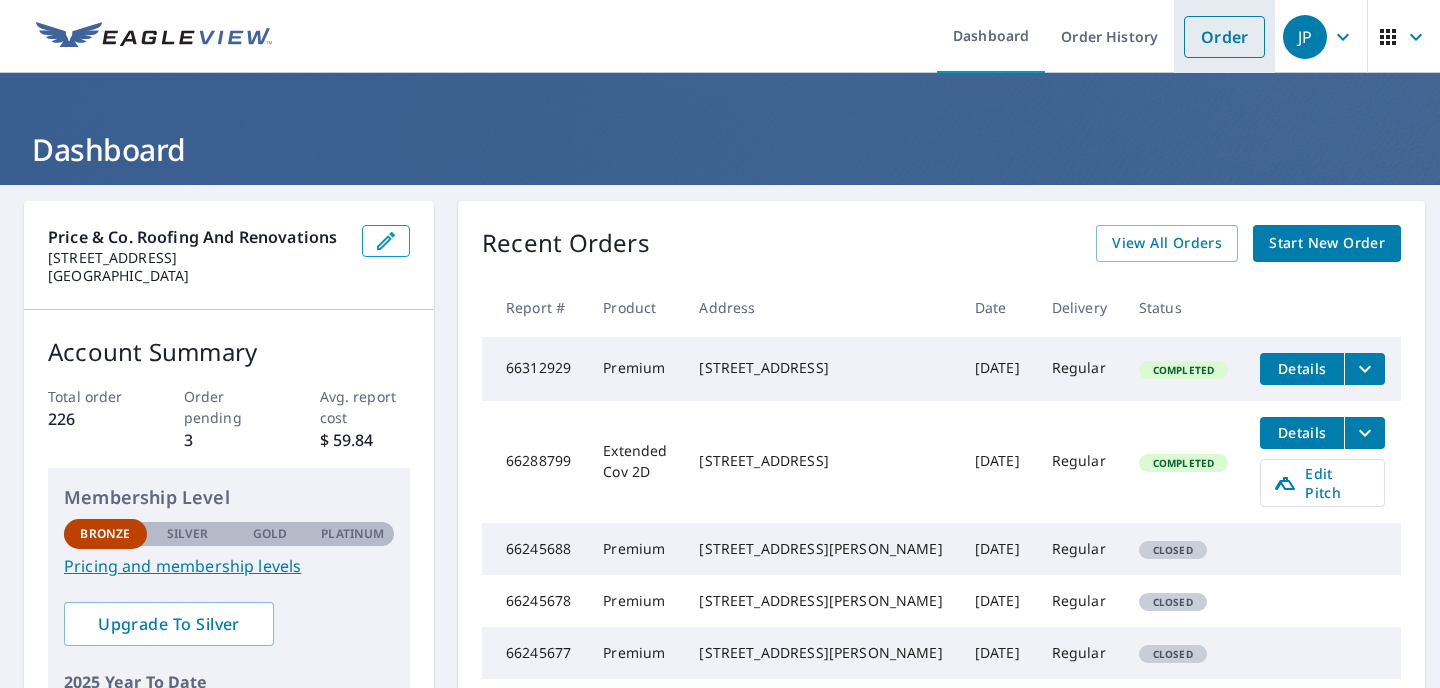 click on "Order" at bounding box center [1224, 37] 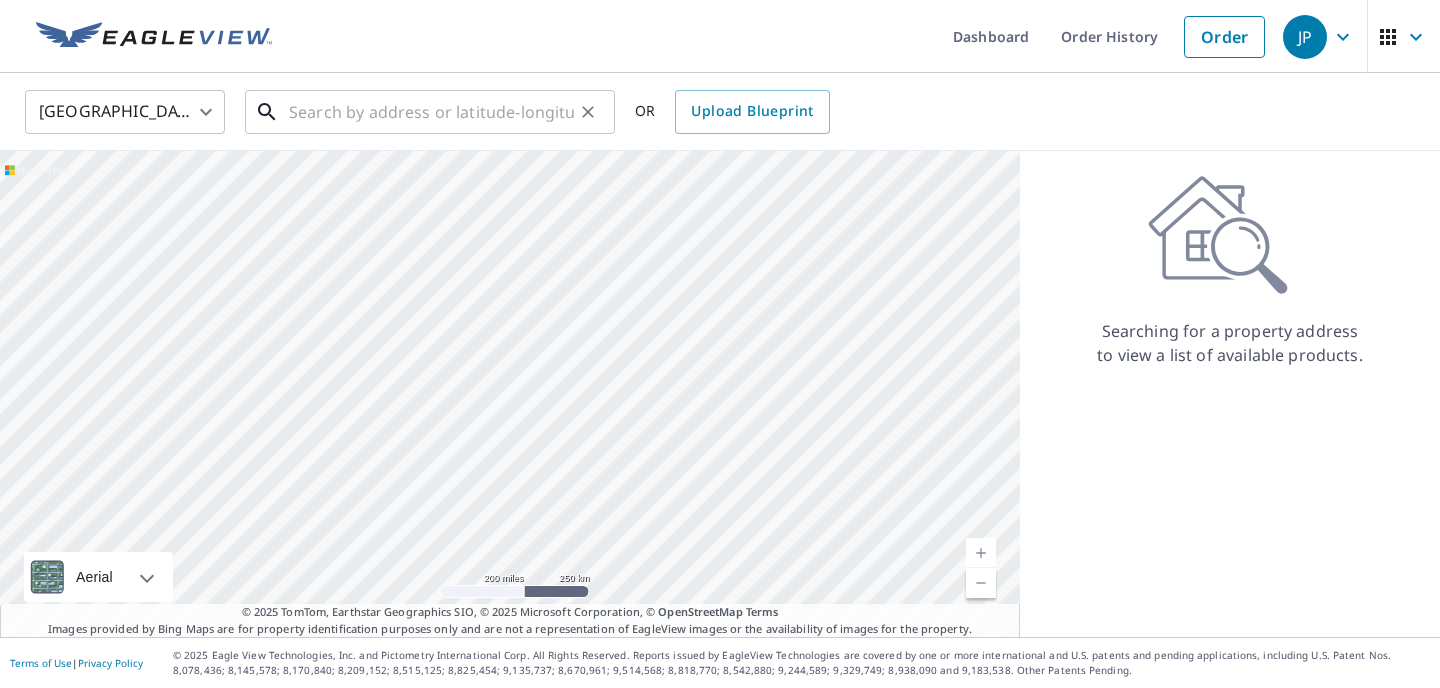 click at bounding box center [431, 112] 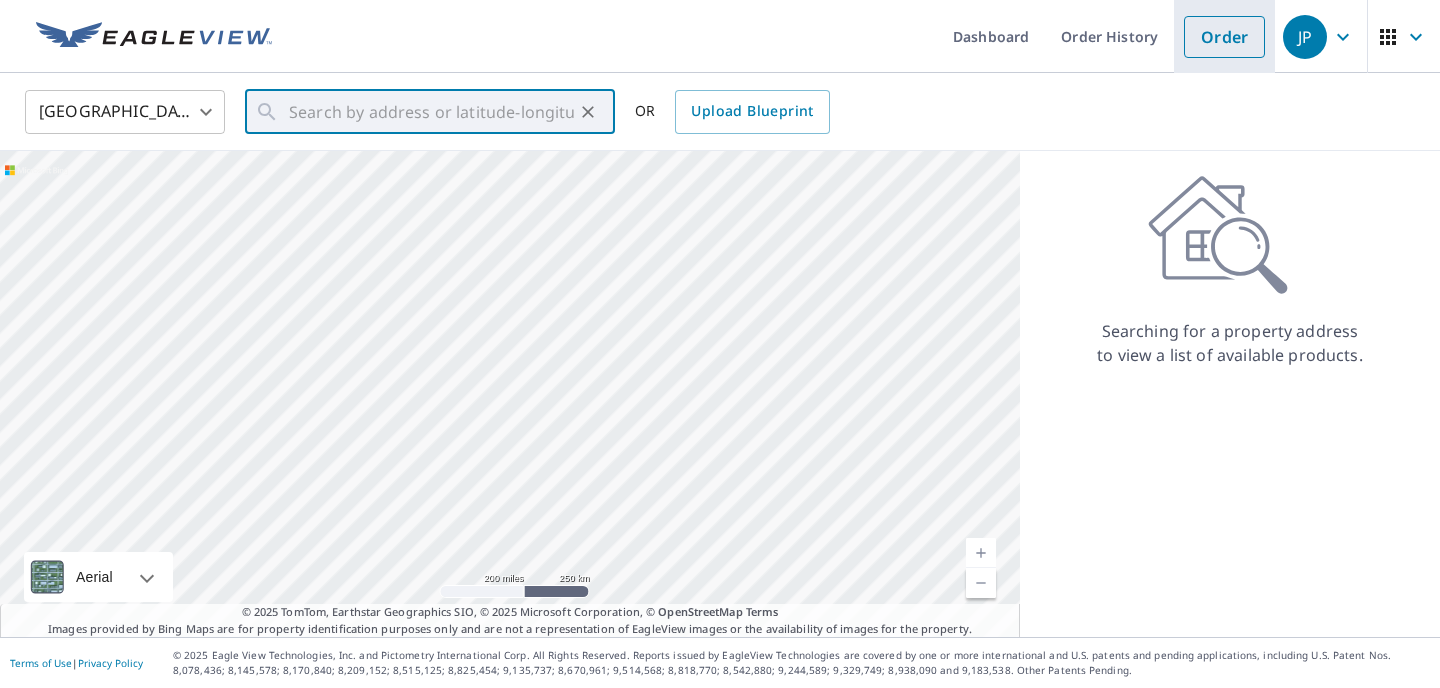 click on "Order" at bounding box center (1224, 37) 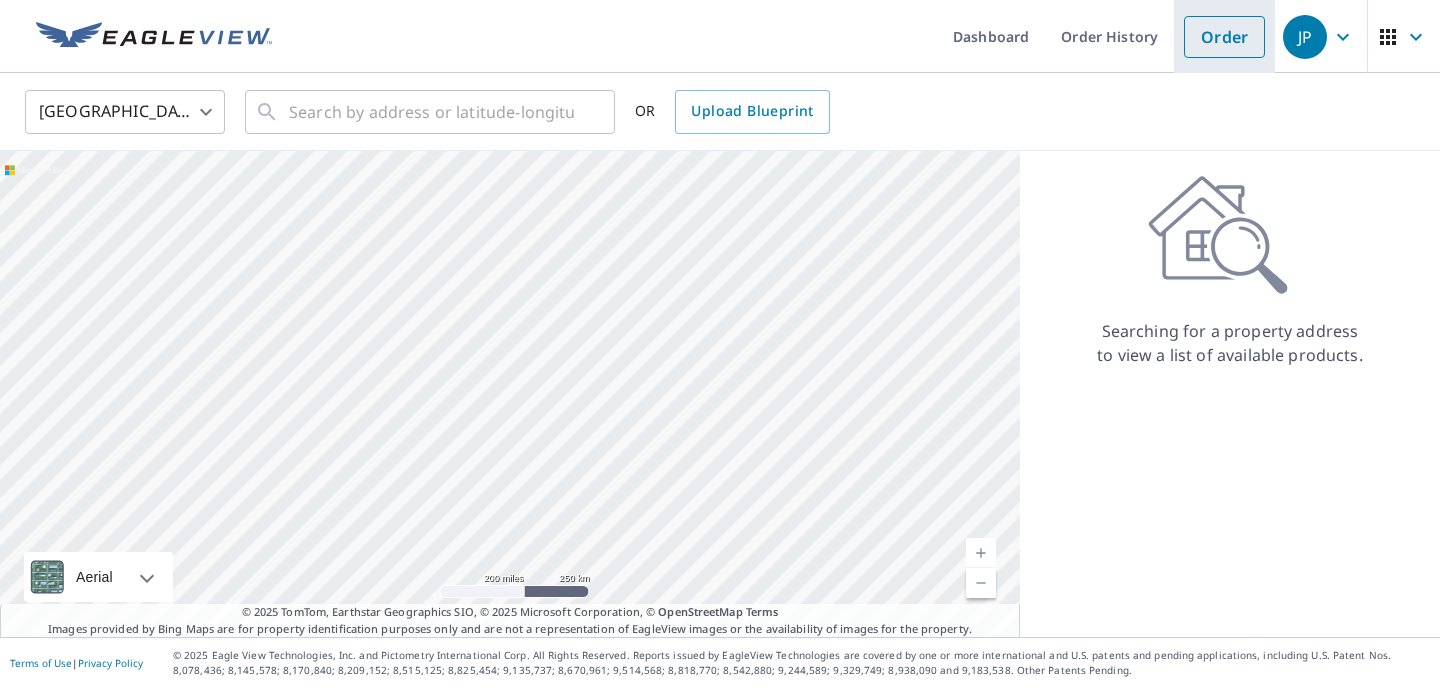click on "Order" at bounding box center [1224, 37] 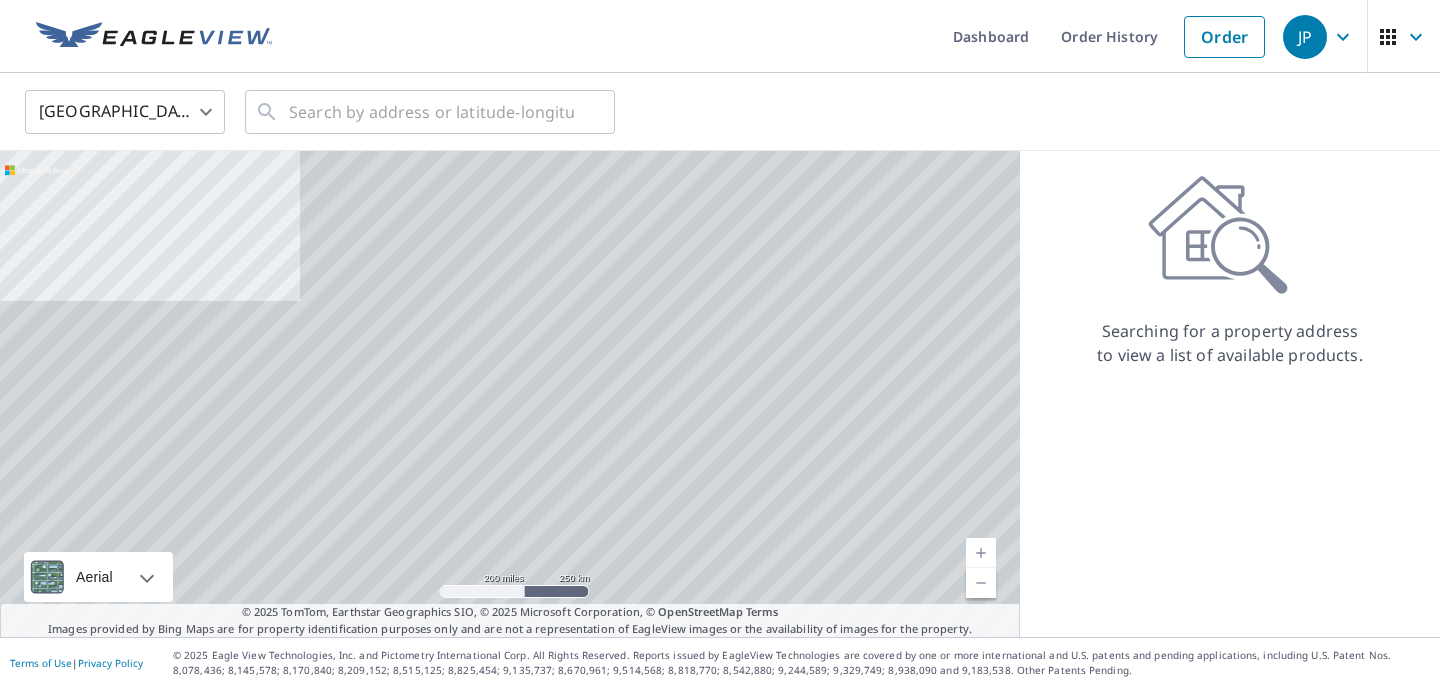 scroll, scrollTop: 0, scrollLeft: 0, axis: both 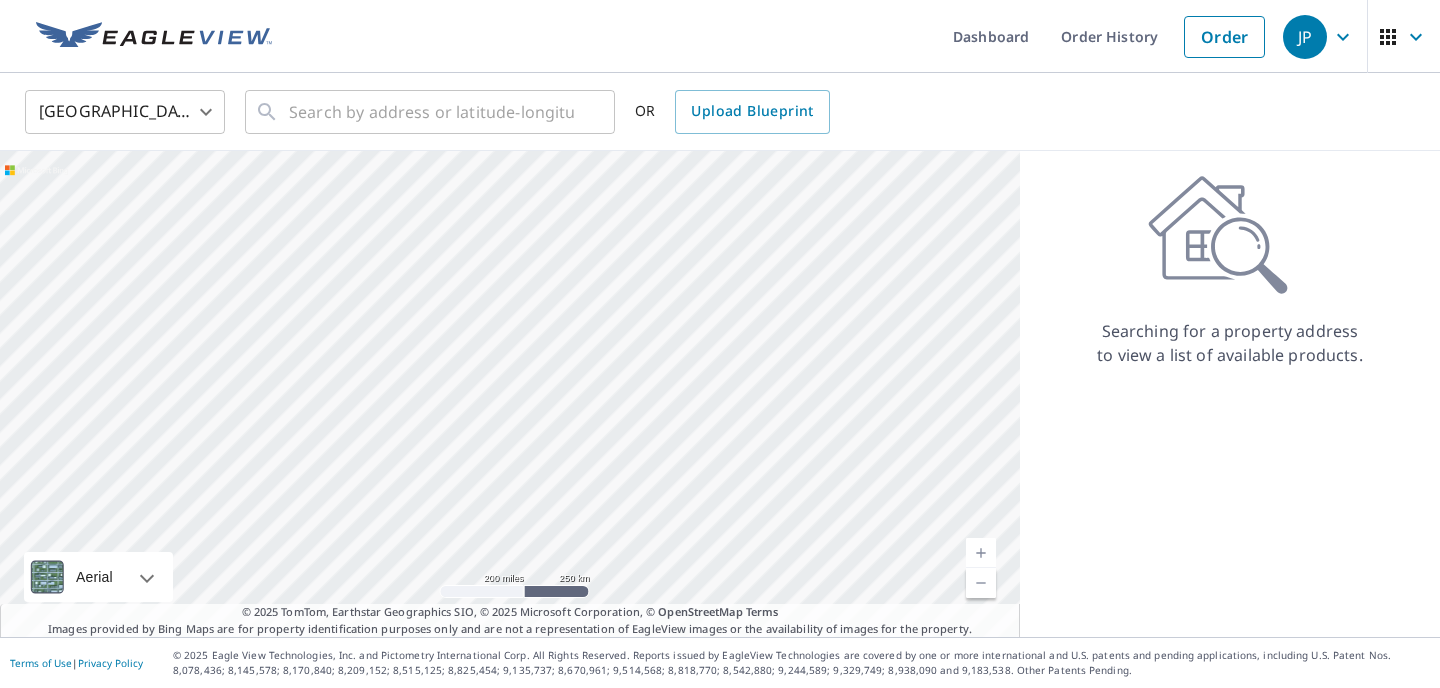 click on "United States US ​ ​ OR Upload Blueprint" at bounding box center [713, 111] 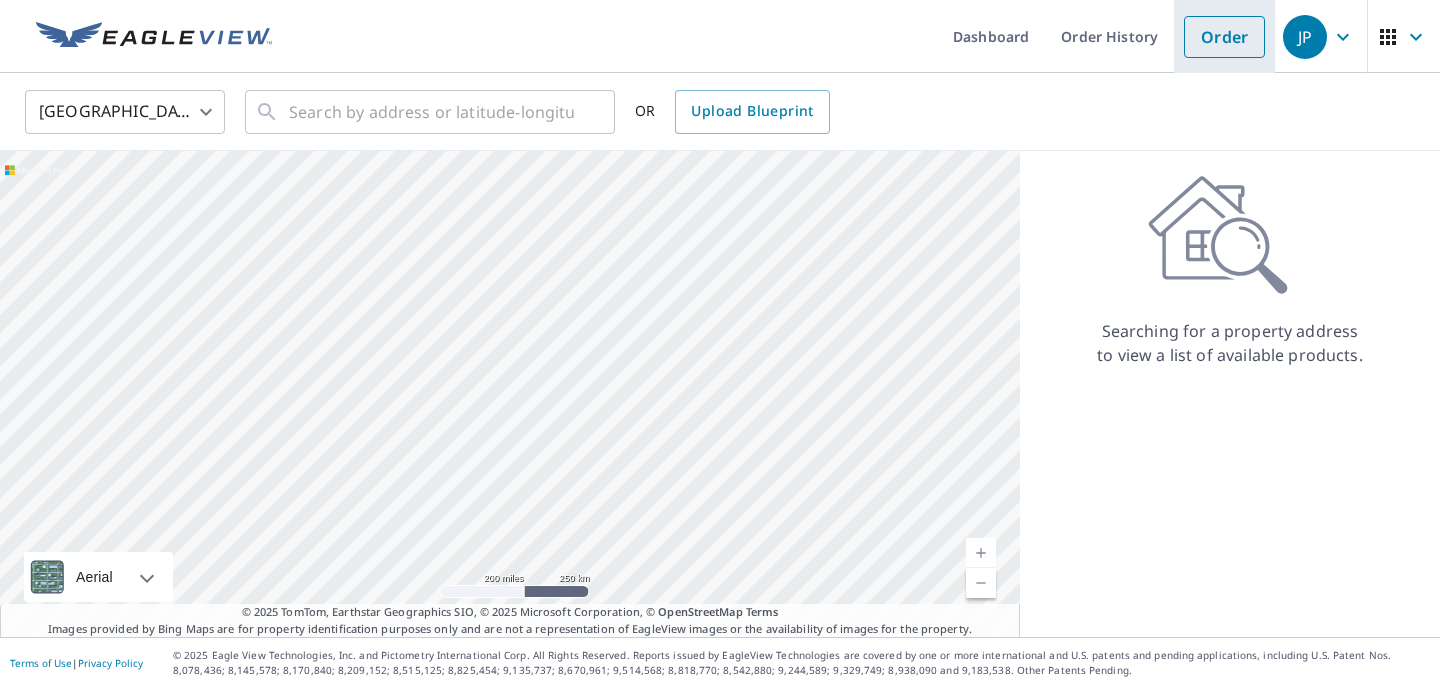 click on "Order" at bounding box center (1224, 37) 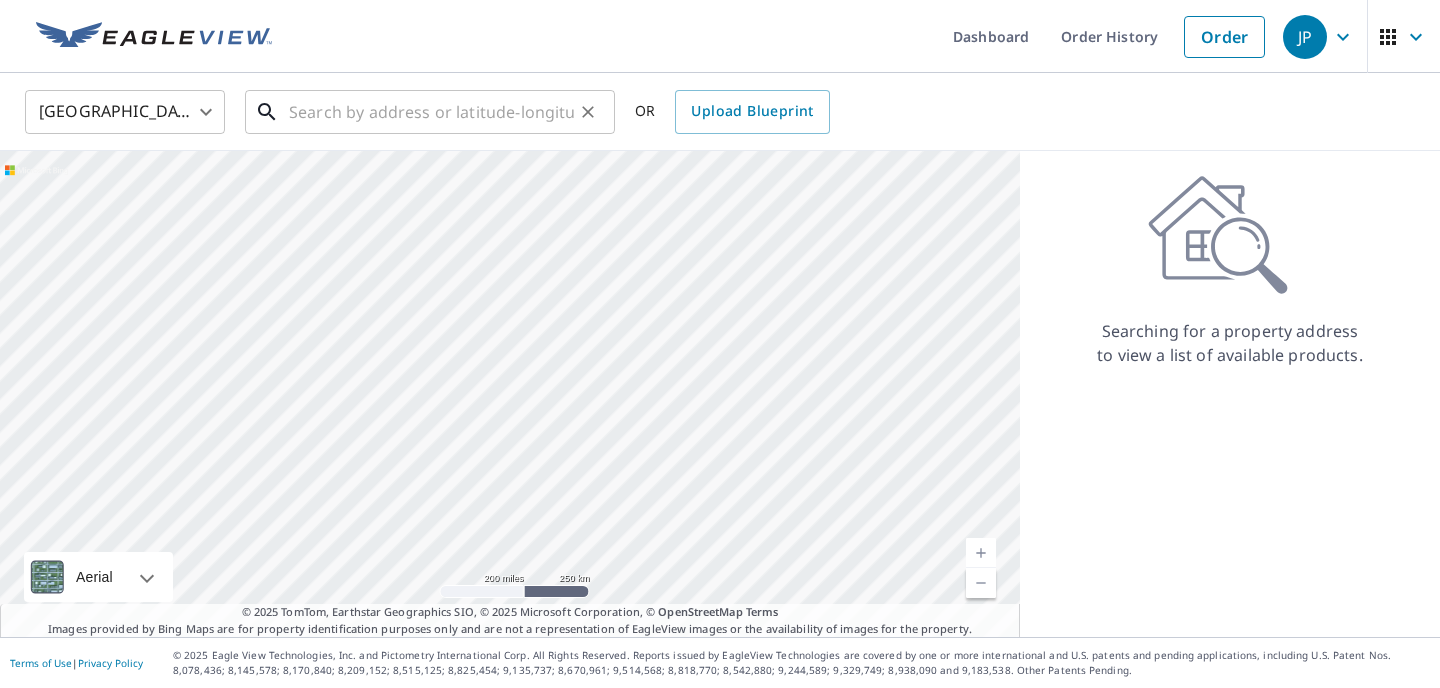 click at bounding box center [431, 112] 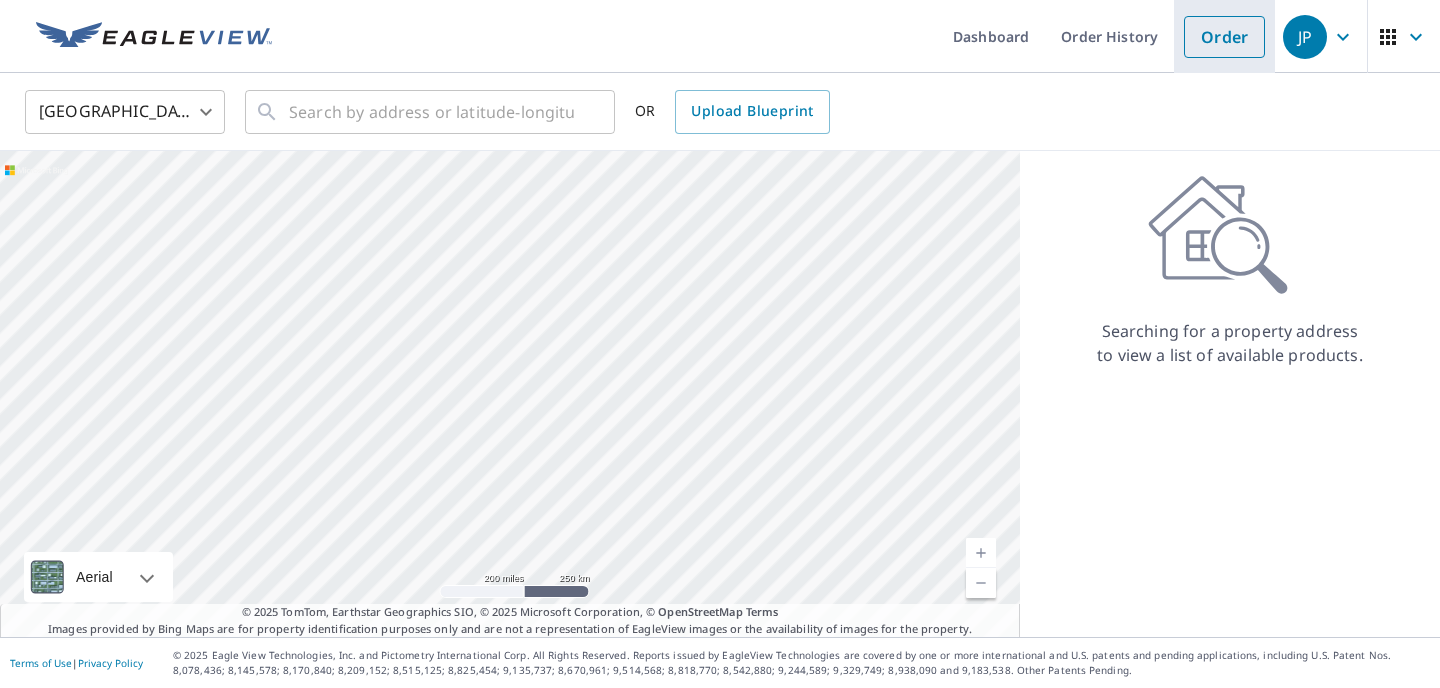 click on "Order" at bounding box center [1224, 37] 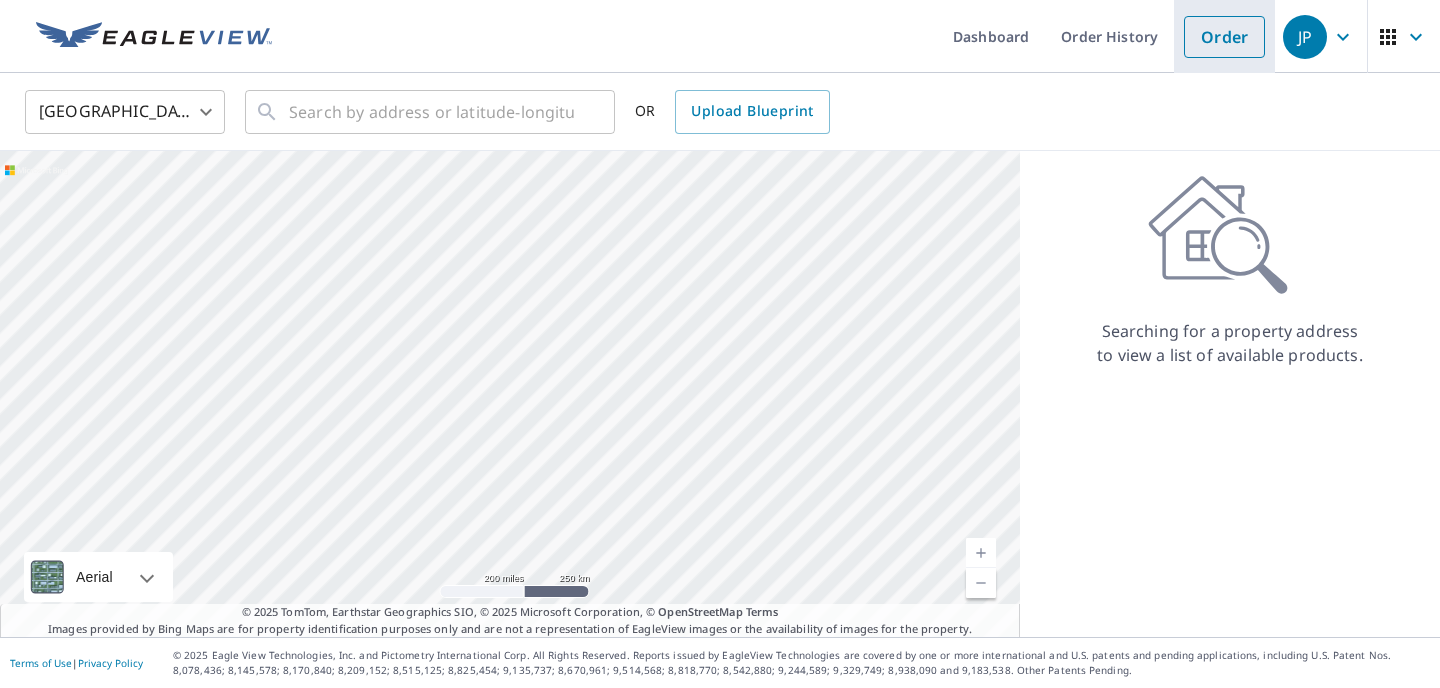 click on "Order" at bounding box center [1224, 37] 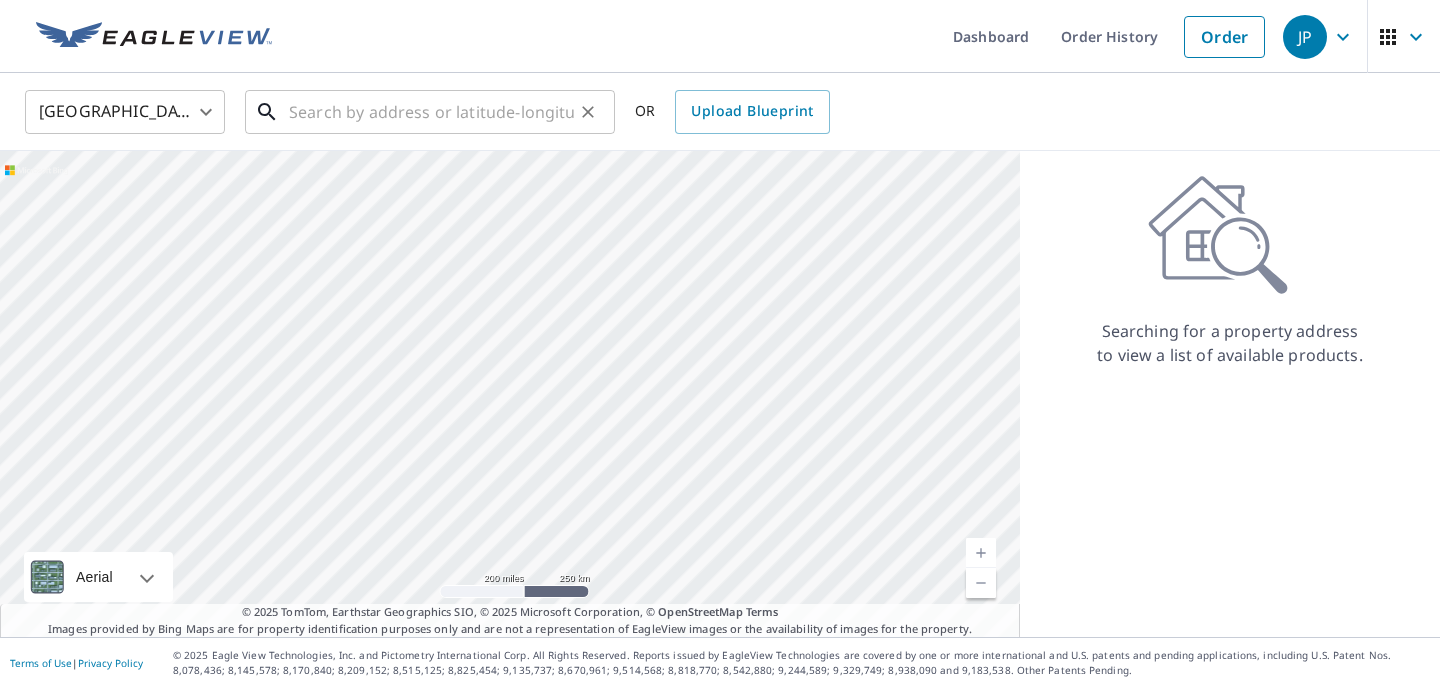 click at bounding box center (431, 112) 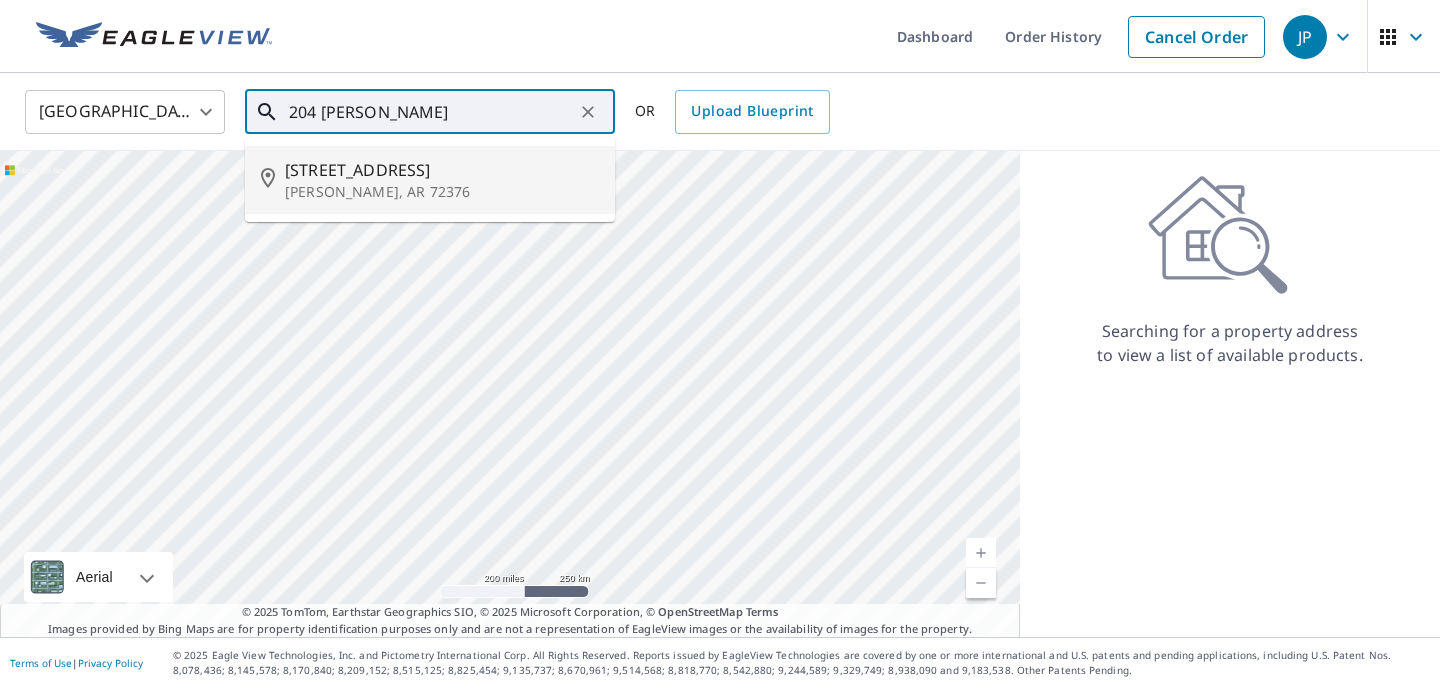 click on "204 Luke Junior Ave Proctor, AR 72376" at bounding box center (430, 180) 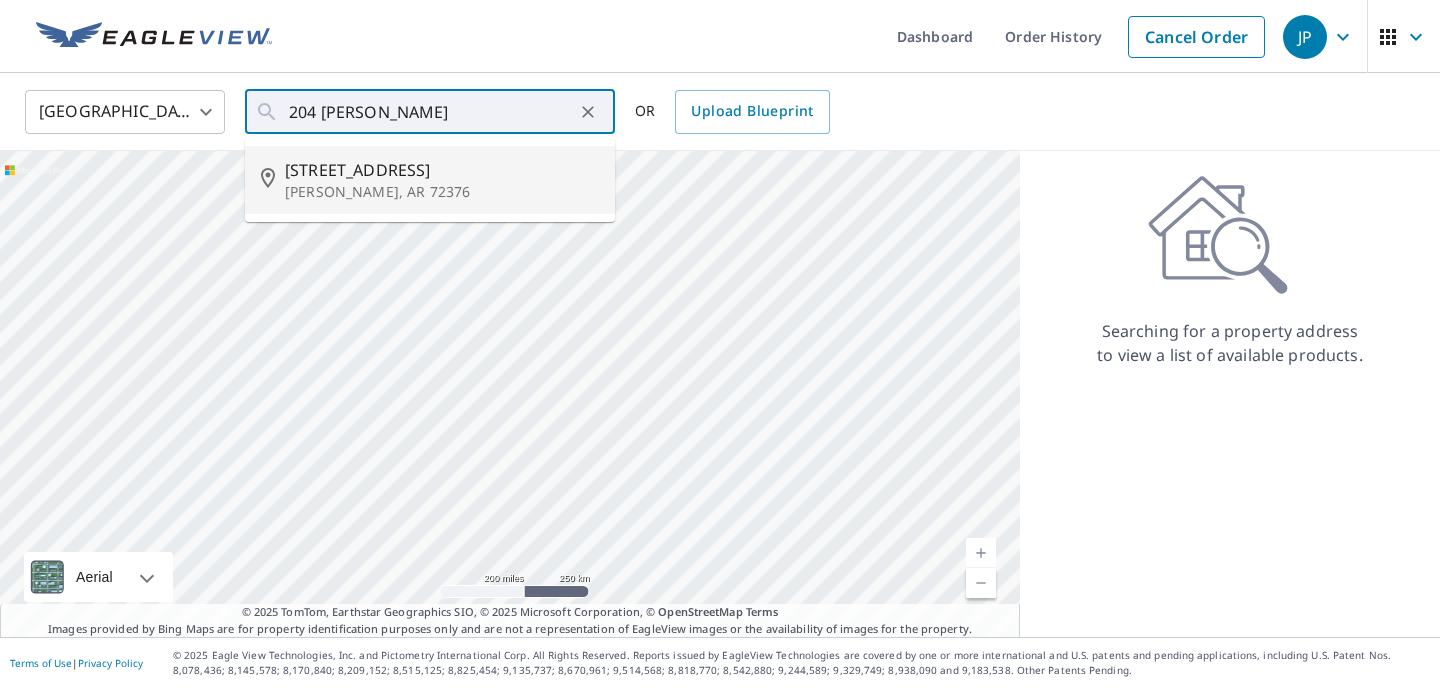 type on "204 Luke Junior Ave Proctor, AR 72376" 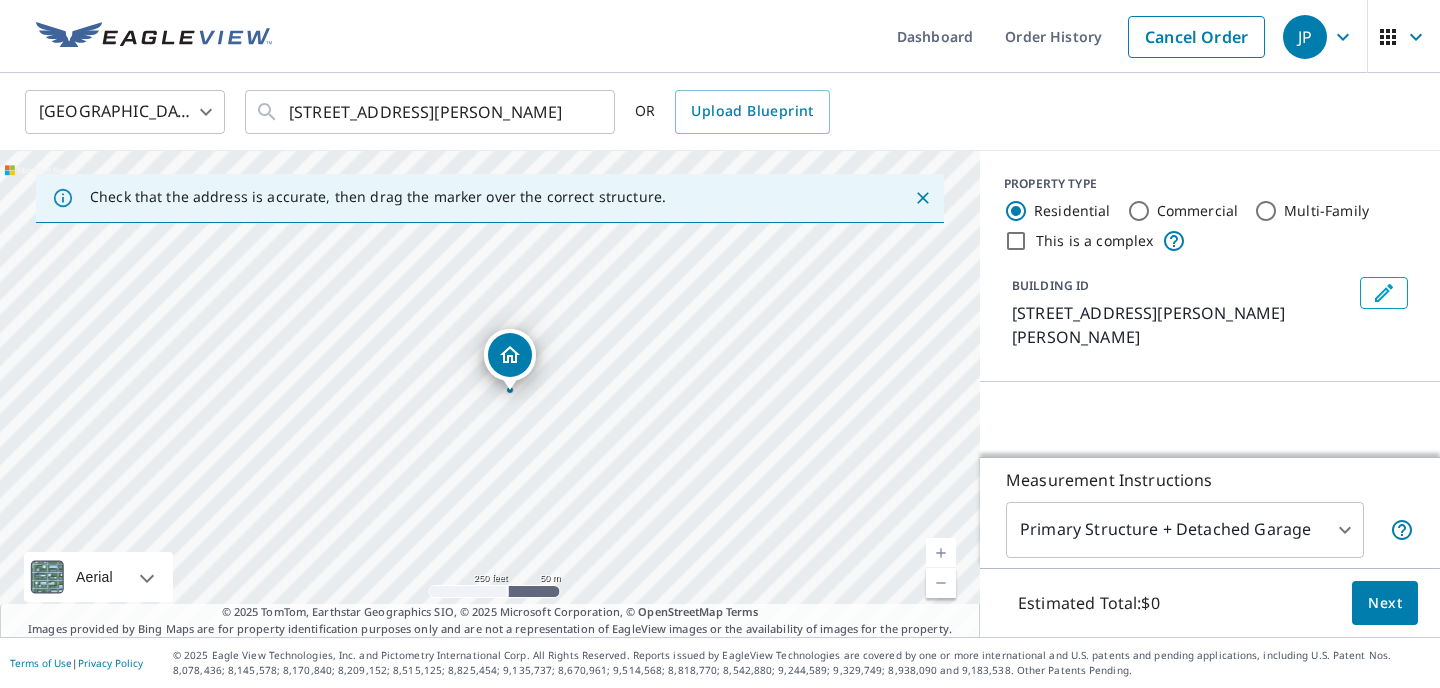 click at bounding box center (941, 553) 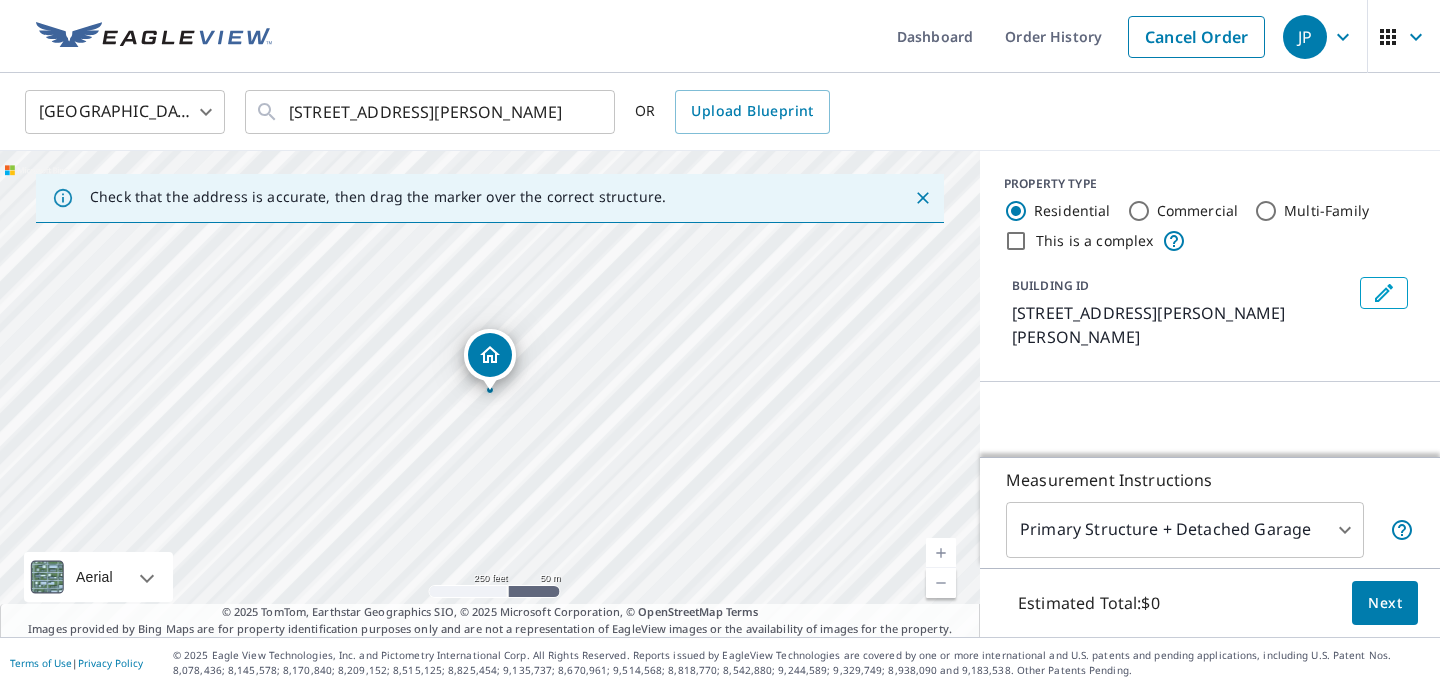 click at bounding box center [941, 553] 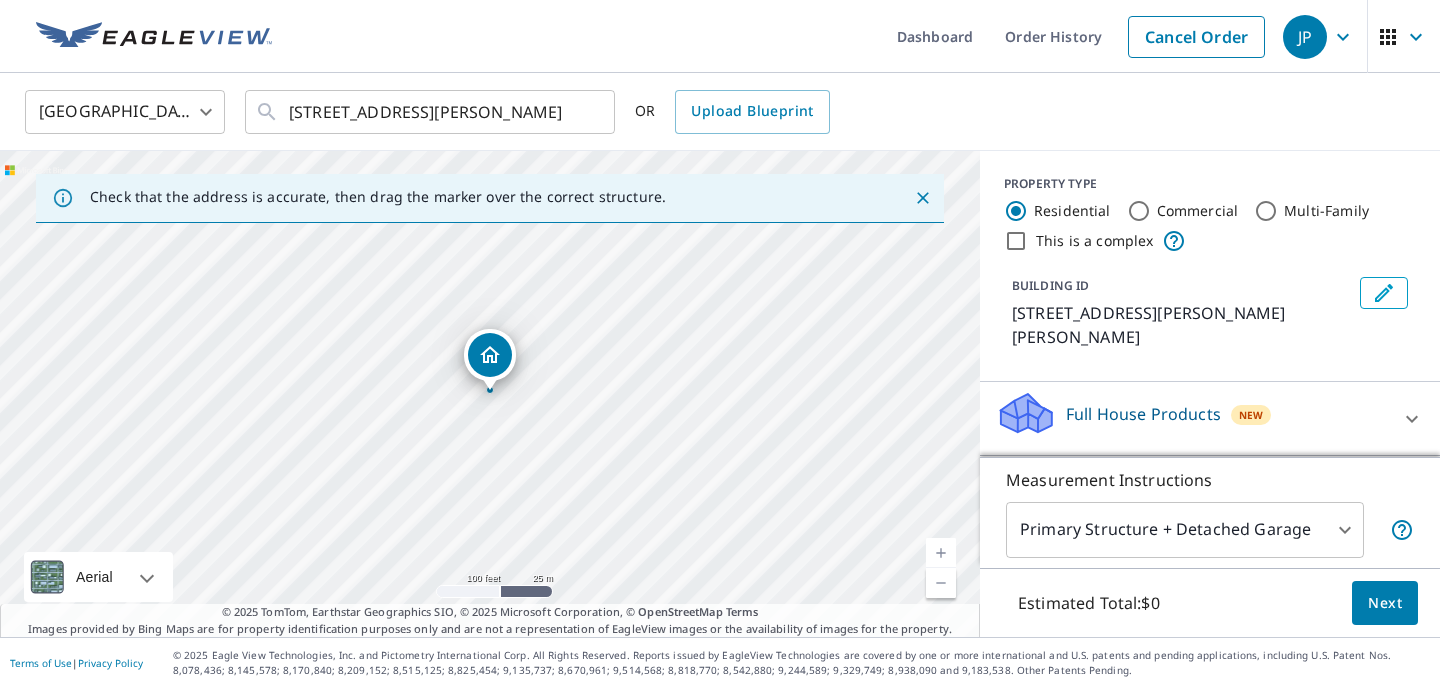 click at bounding box center (941, 553) 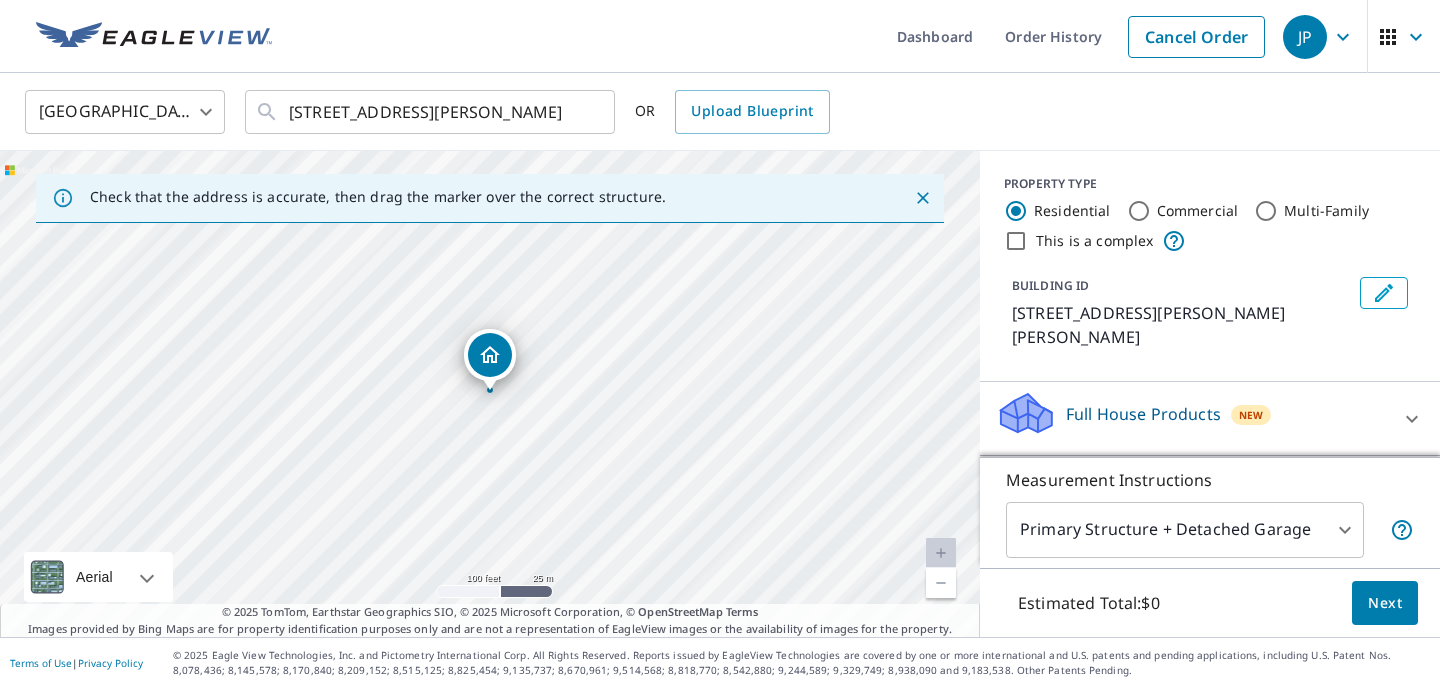 click at bounding box center [941, 553] 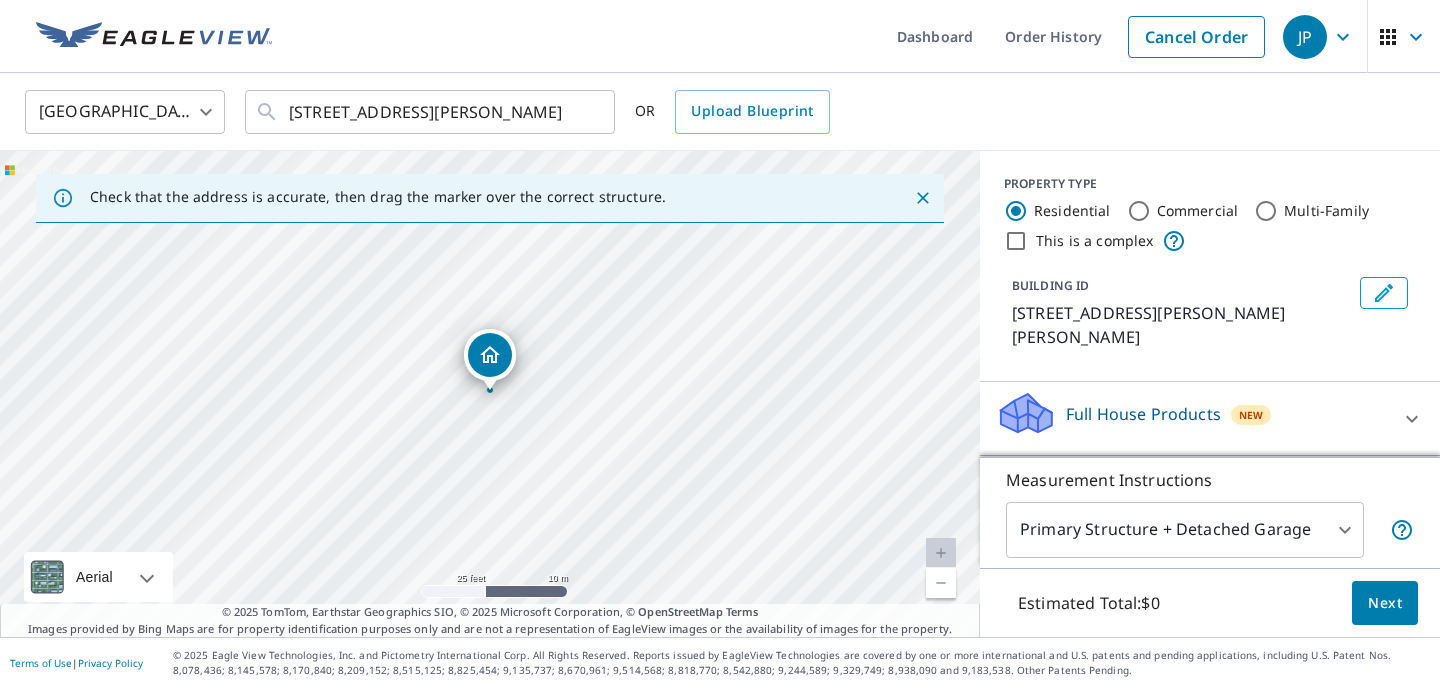 click at bounding box center (941, 553) 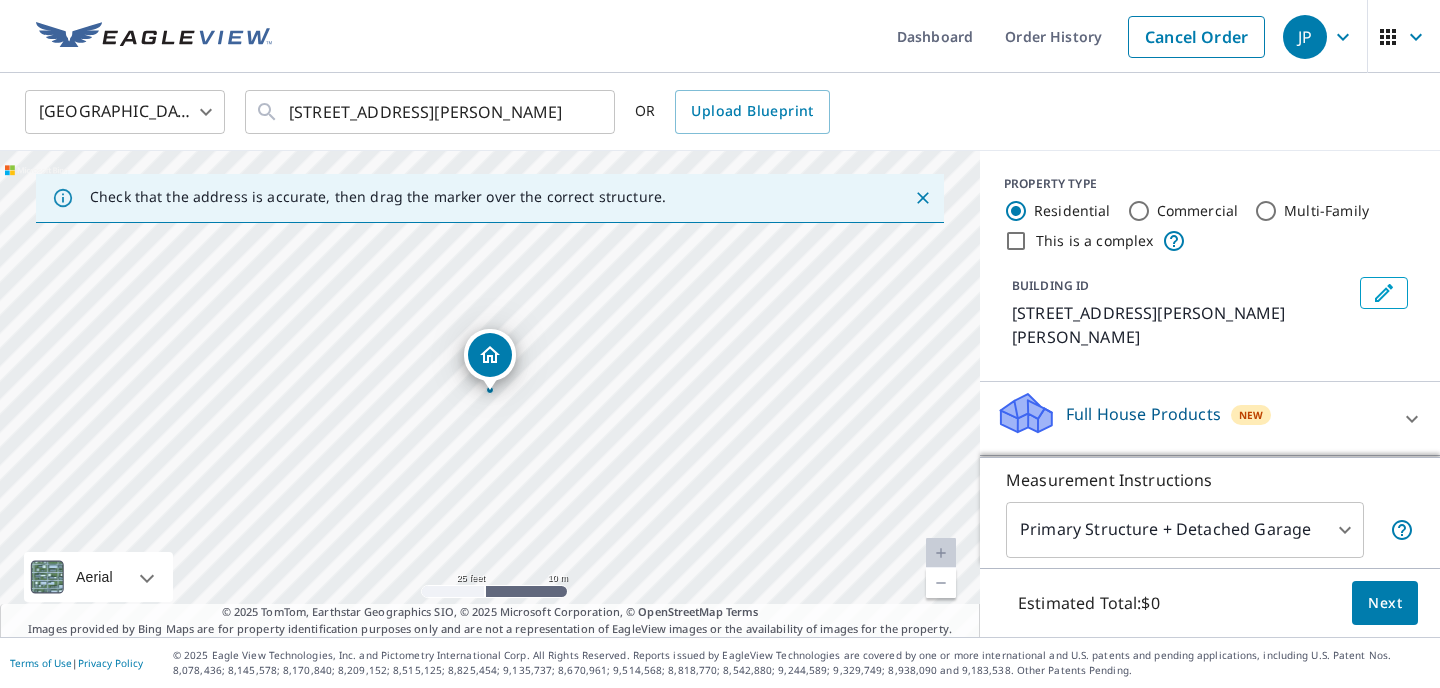 click on "Next" at bounding box center [1385, 603] 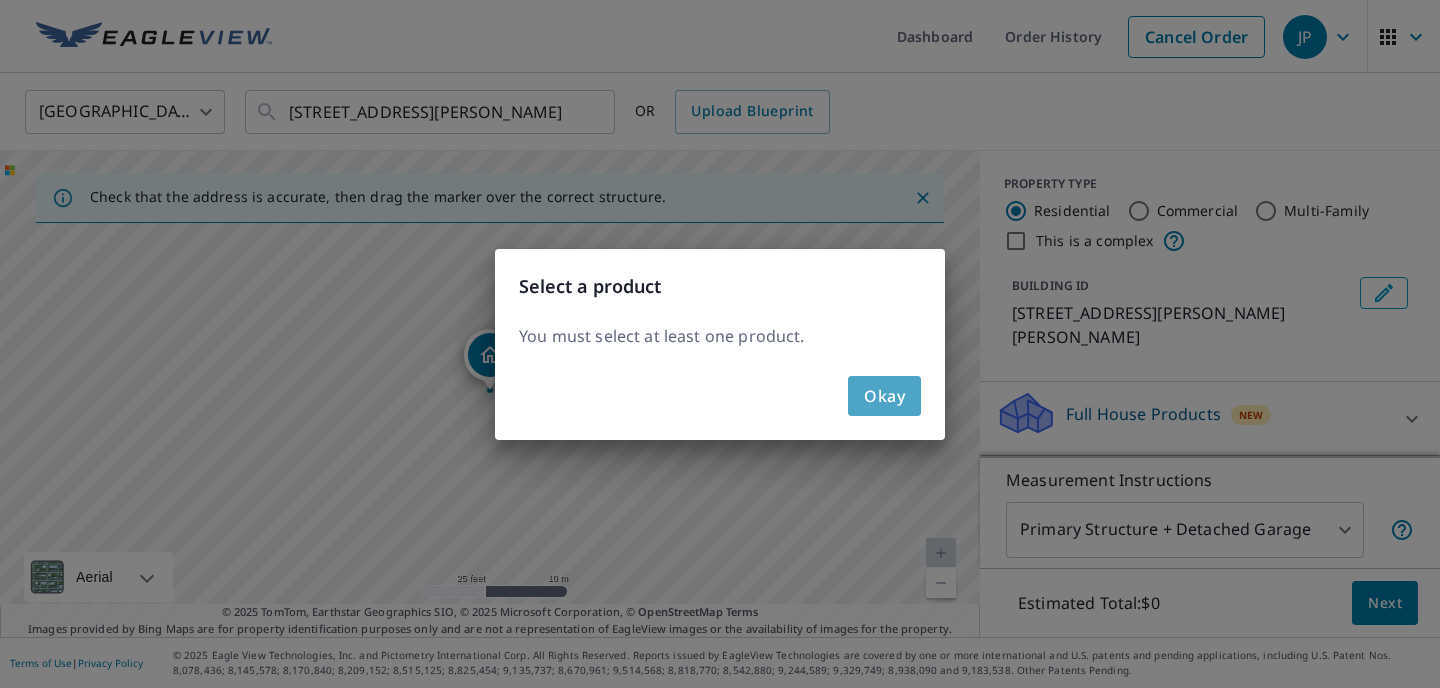 click on "Okay" at bounding box center (884, 396) 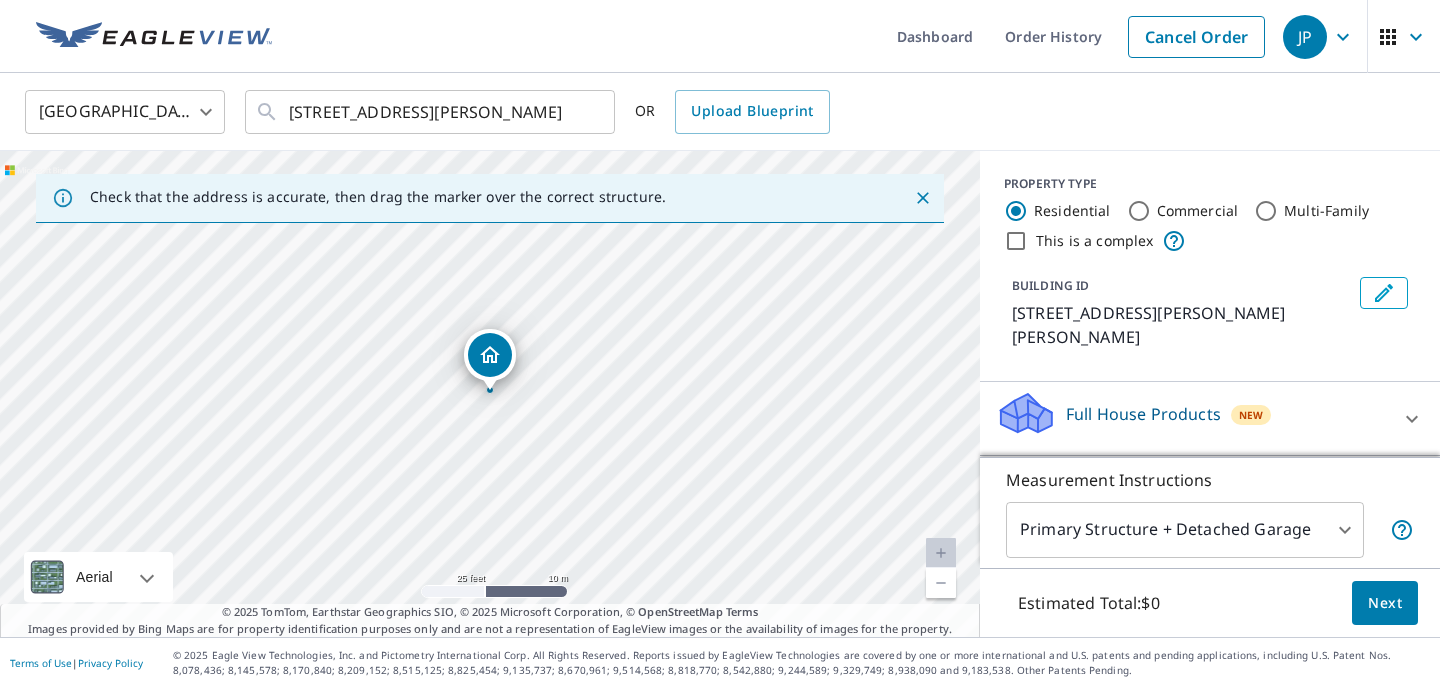 click on "PROPERTY TYPE Residential Commercial Multi-Family This is a complex BUILDING ID 204 Luke Junior Ave, Proctor, AR, 72376" at bounding box center (1210, 266) 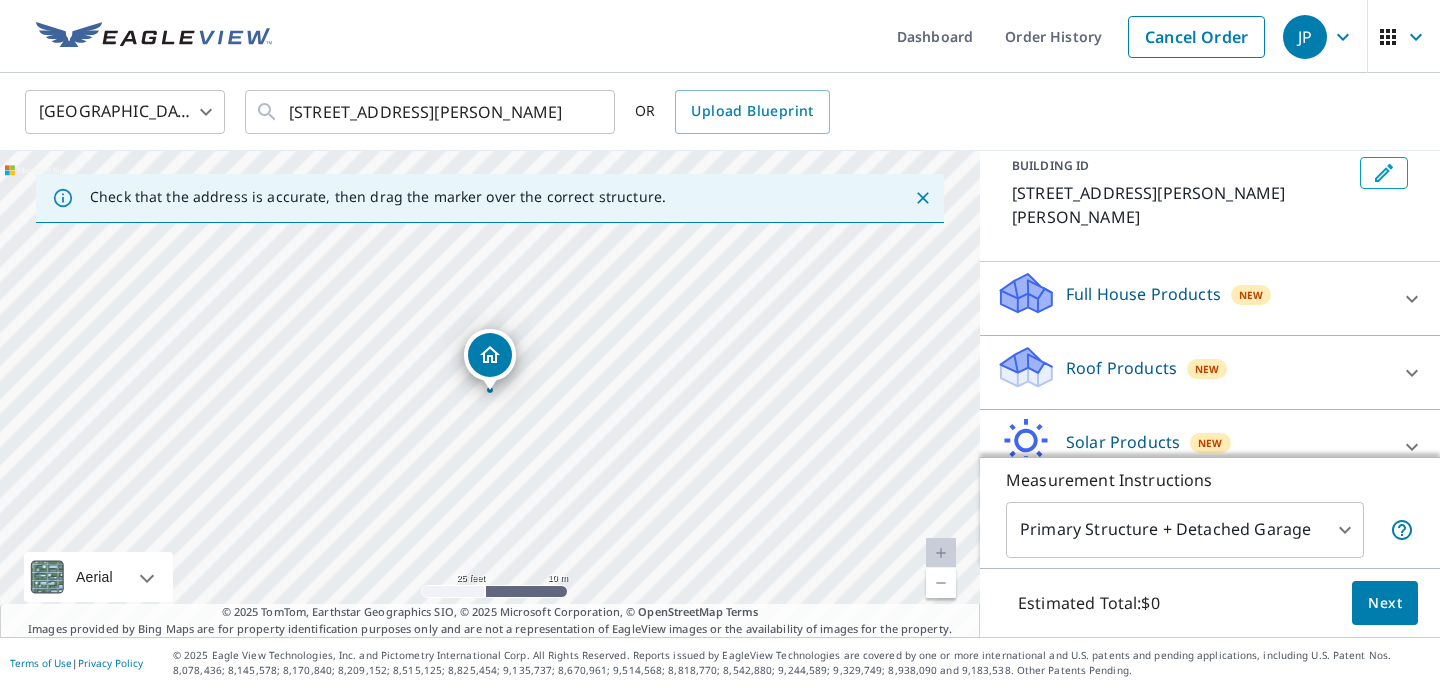 scroll, scrollTop: 122, scrollLeft: 0, axis: vertical 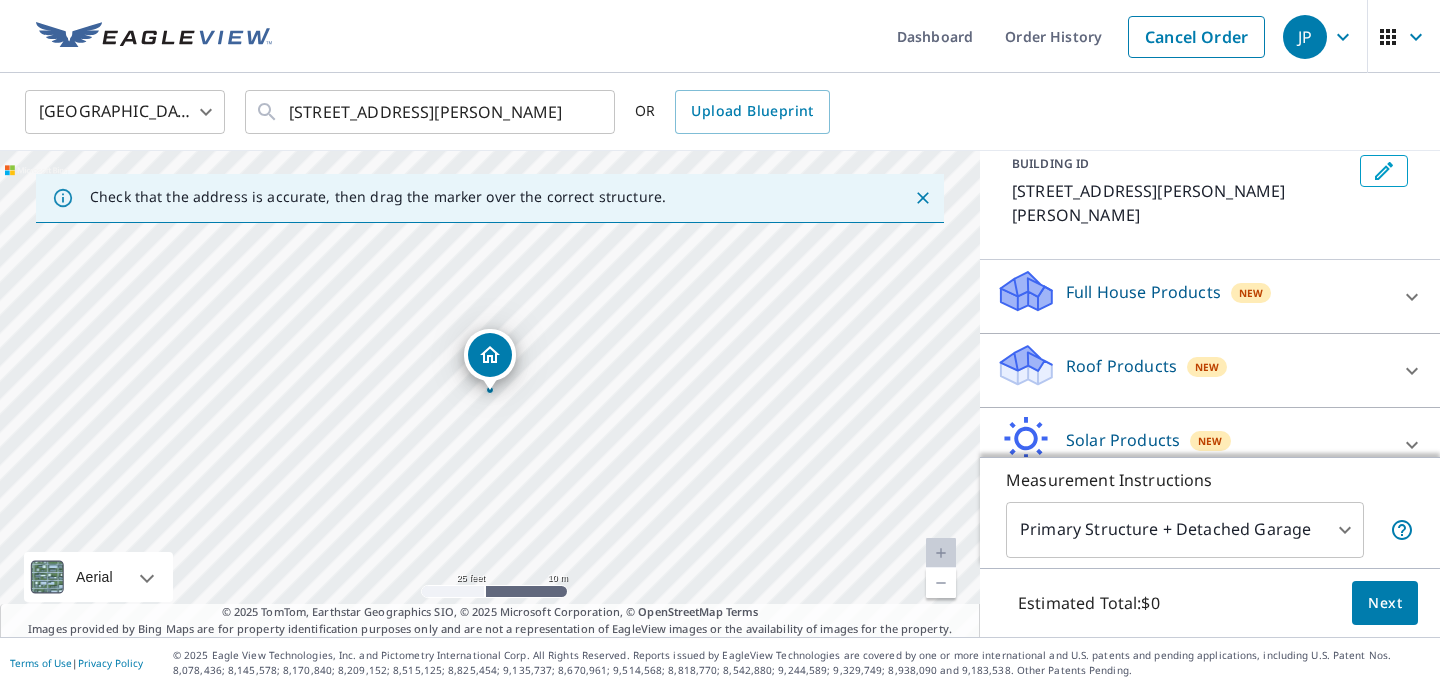 click on "Roof Products New" at bounding box center (1192, 370) 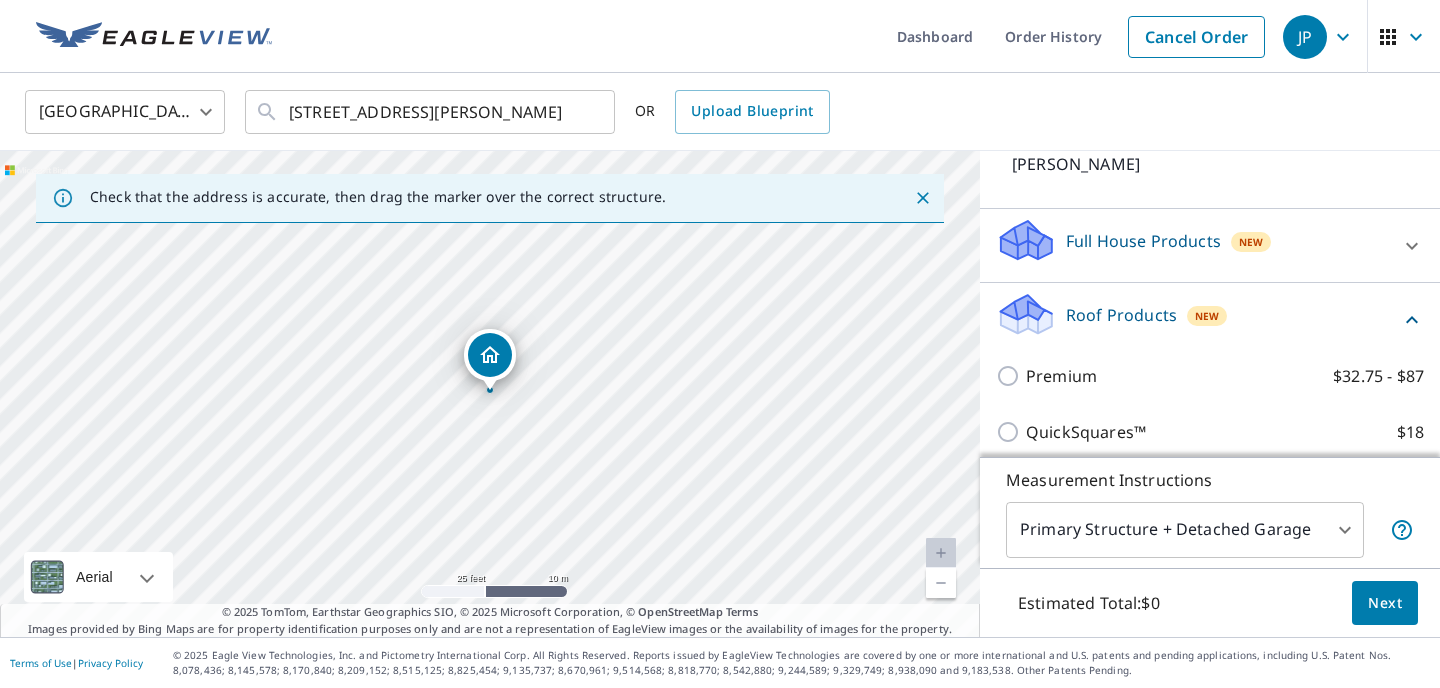 scroll, scrollTop: 176, scrollLeft: 0, axis: vertical 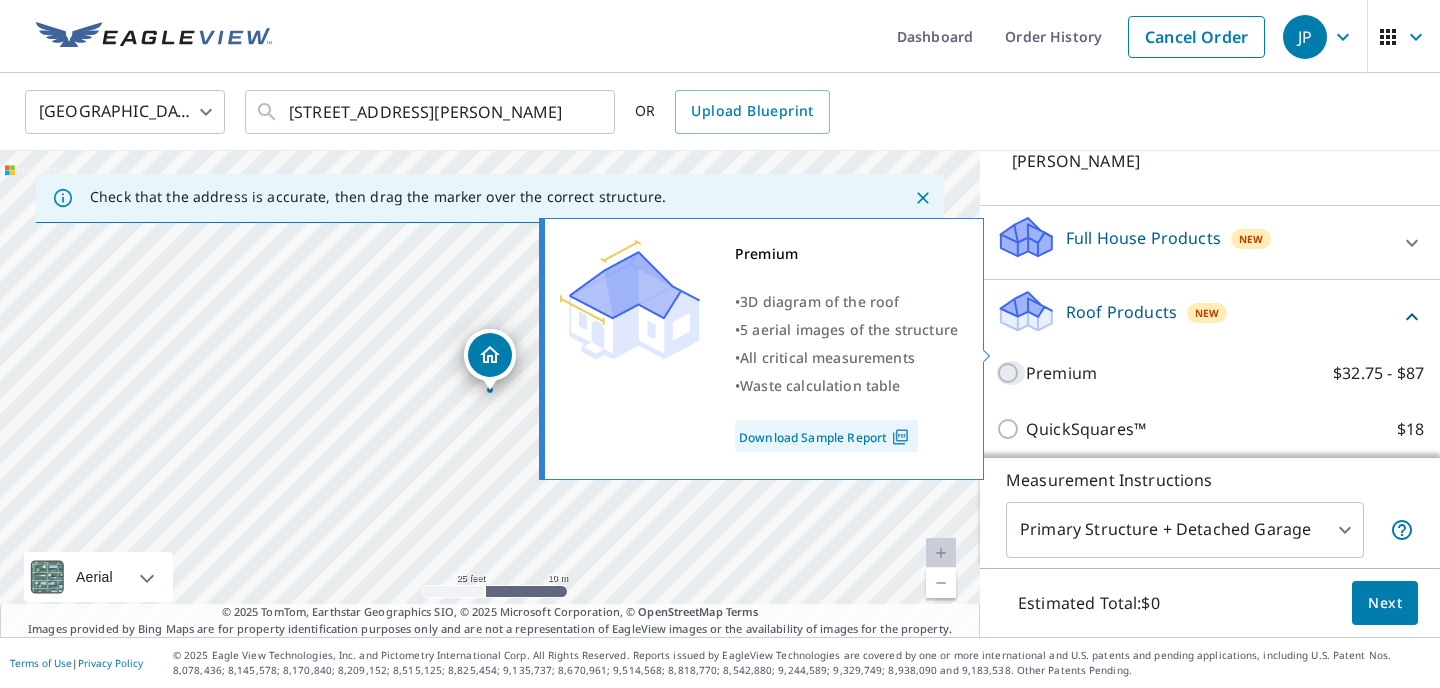 click on "Premium $32.75 - $87" at bounding box center [1011, 373] 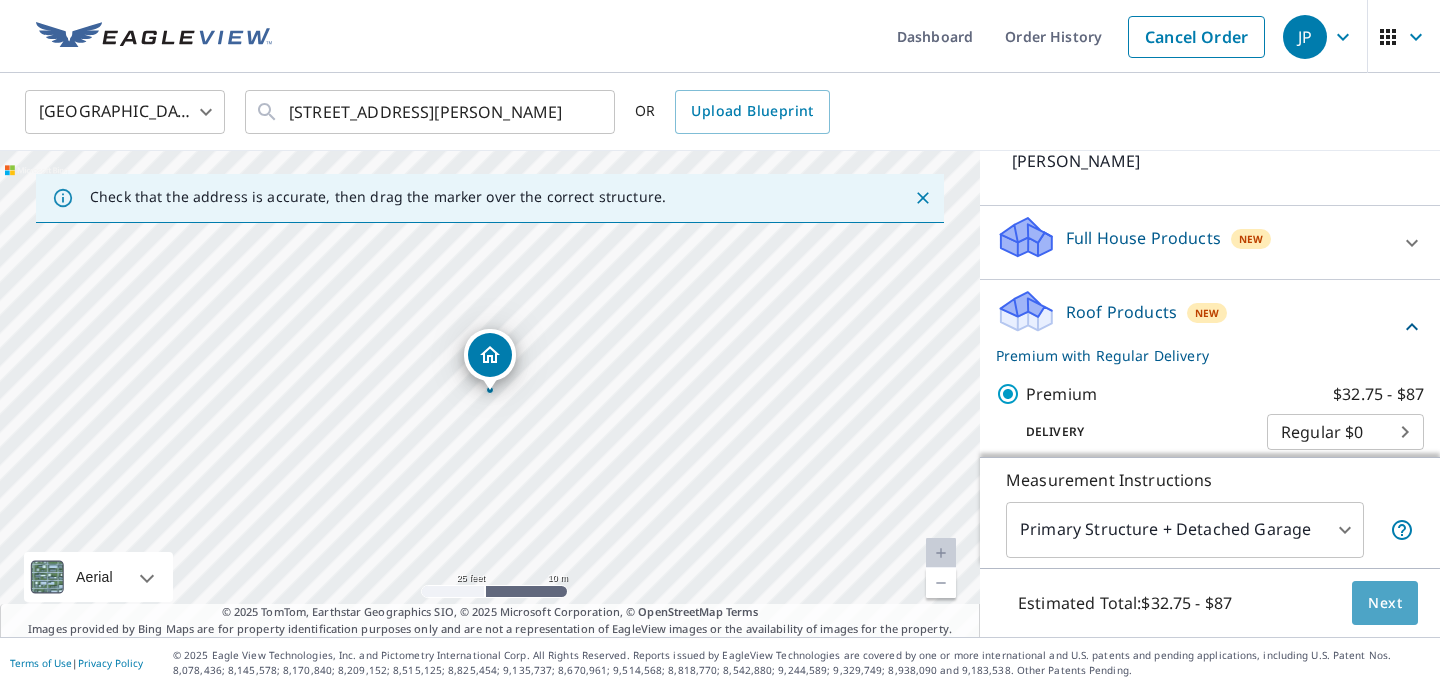 click on "Next" at bounding box center (1385, 603) 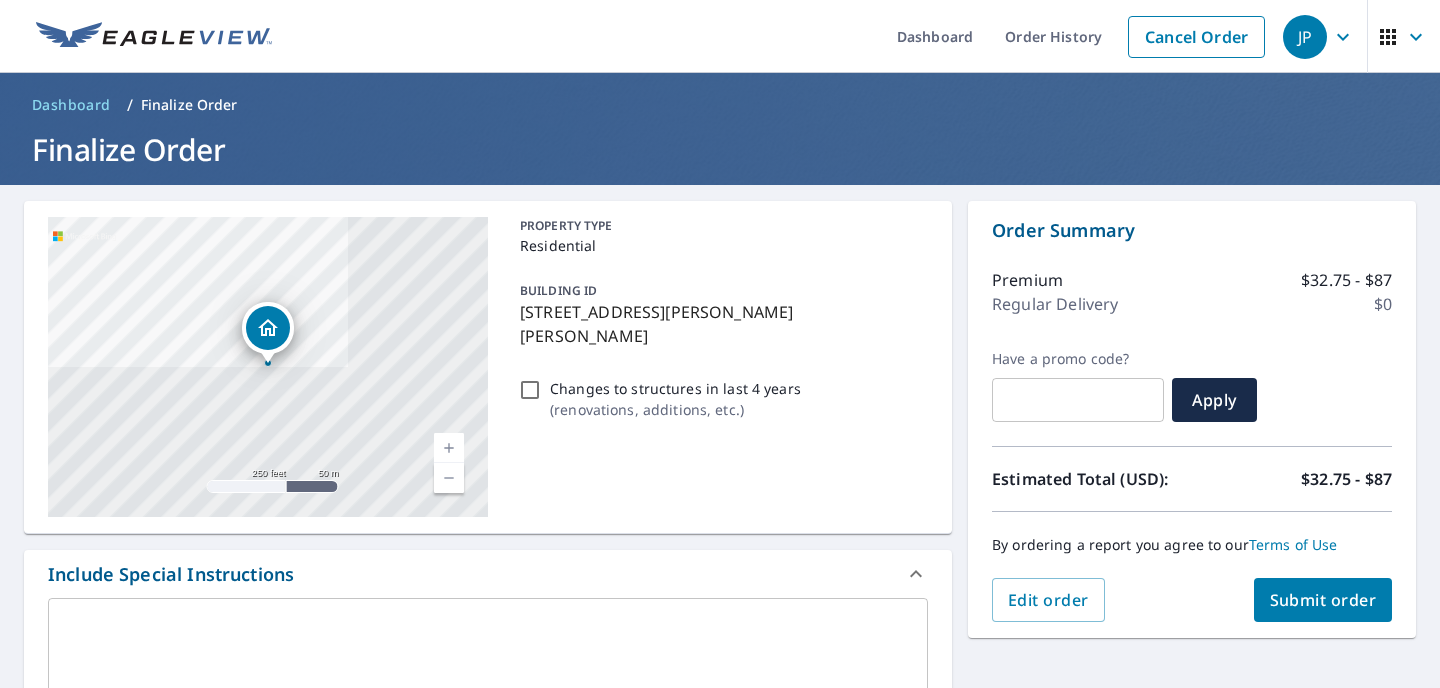 click on "Submit order" at bounding box center [1323, 600] 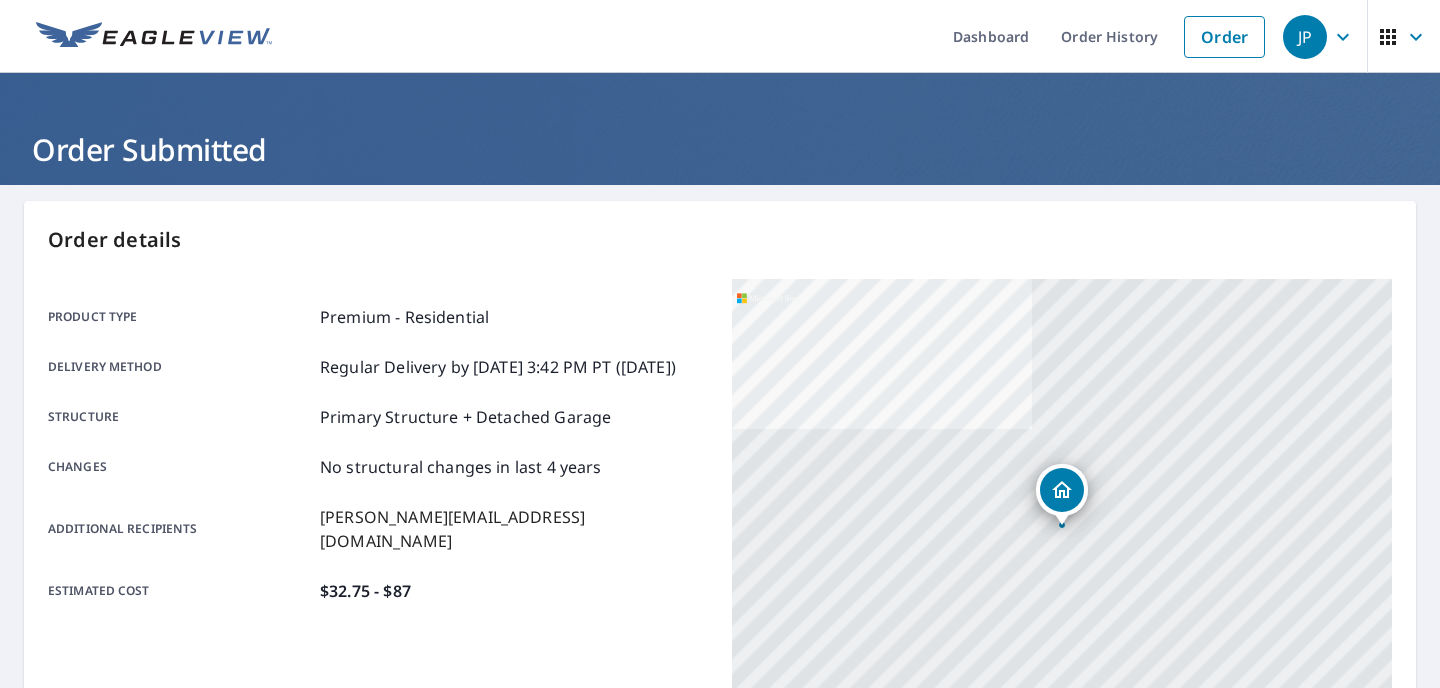 click on "Order details" at bounding box center [720, 240] 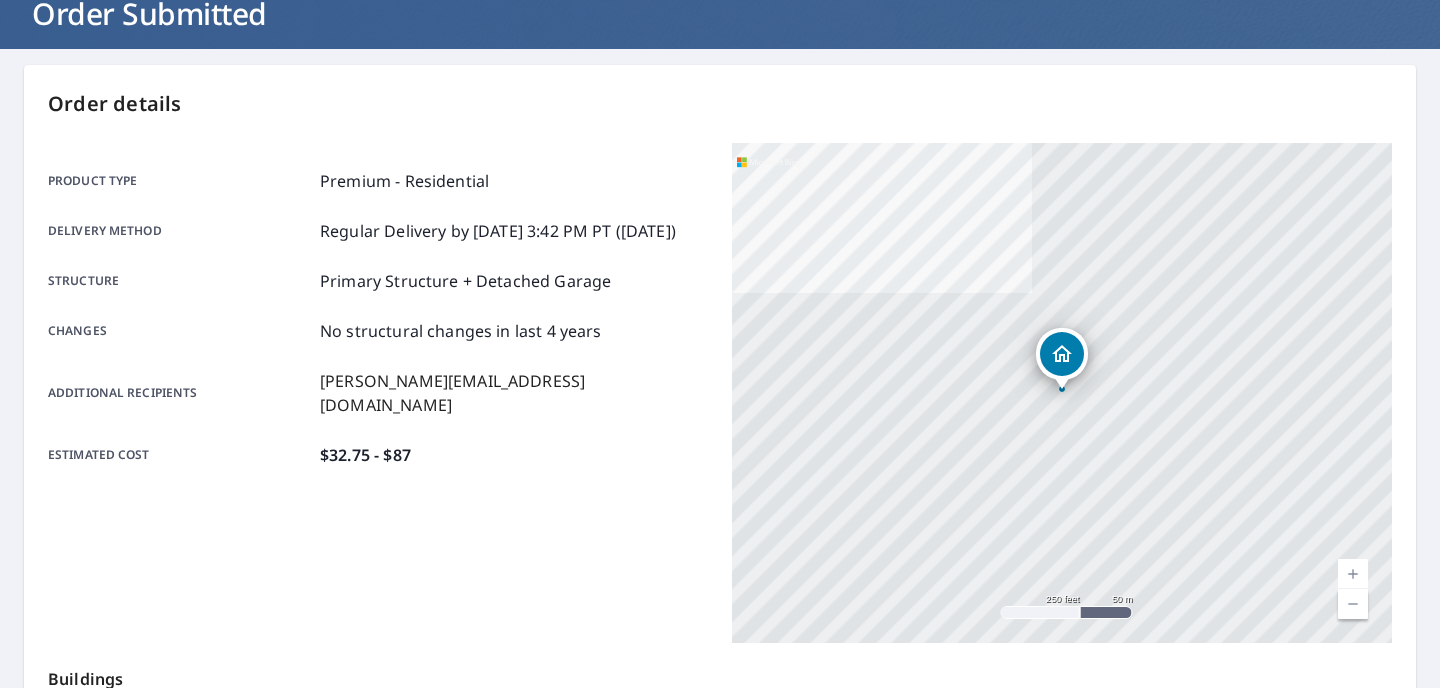 scroll, scrollTop: -1, scrollLeft: 0, axis: vertical 